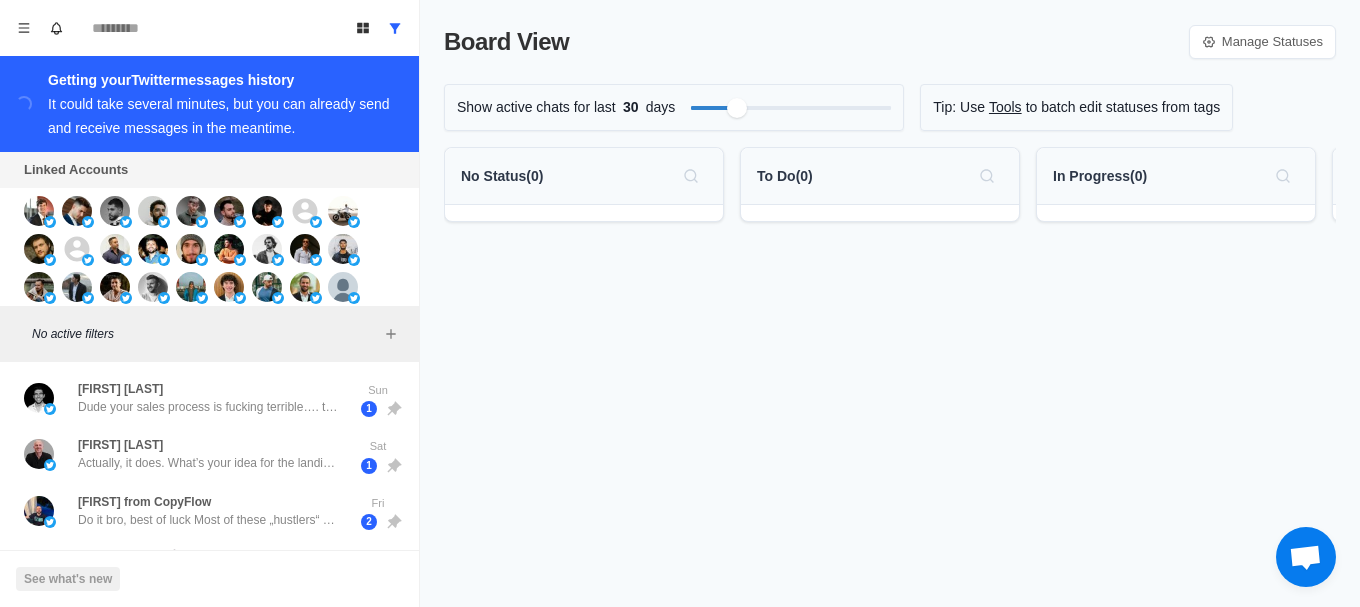 scroll, scrollTop: 0, scrollLeft: 0, axis: both 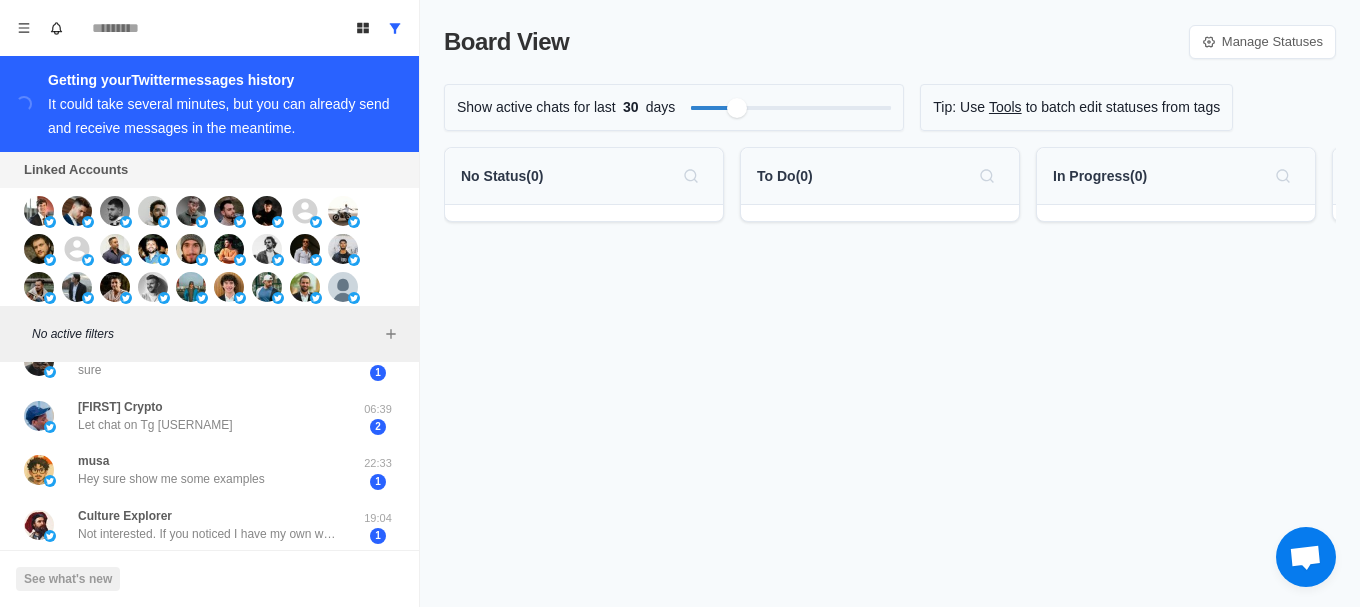 drag, startPoint x: 324, startPoint y: 511, endPoint x: 325, endPoint y: 552, distance: 41.01219 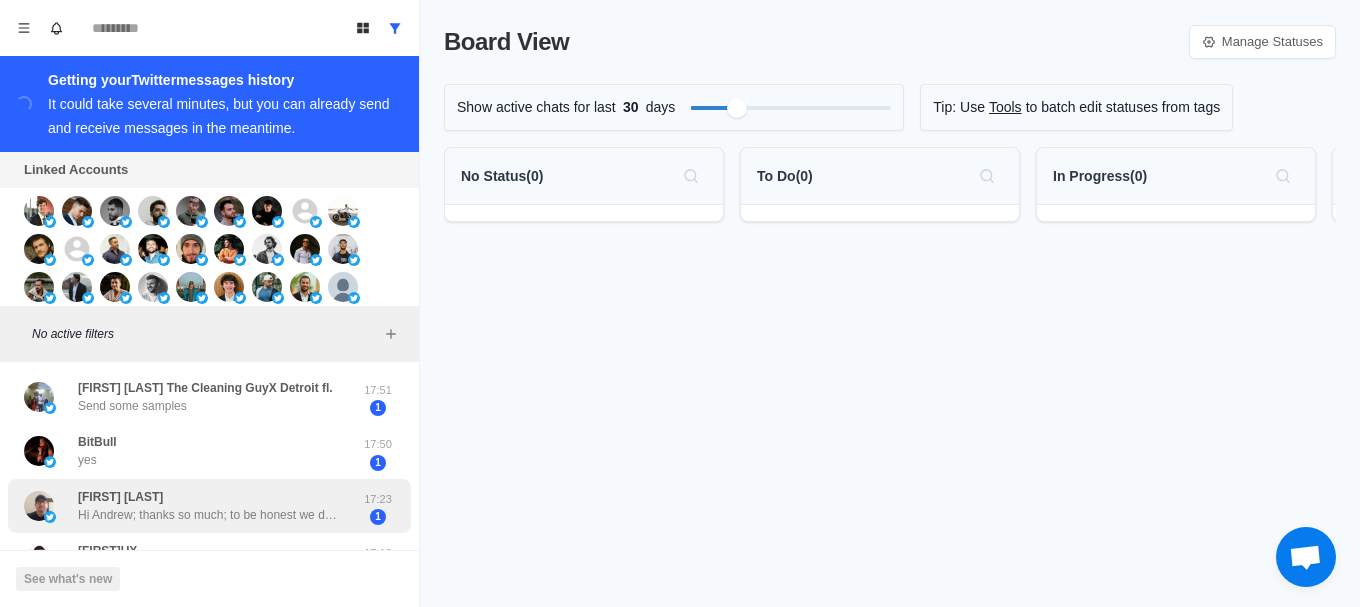 drag, startPoint x: 351, startPoint y: 422, endPoint x: 341, endPoint y: 493, distance: 71.70077 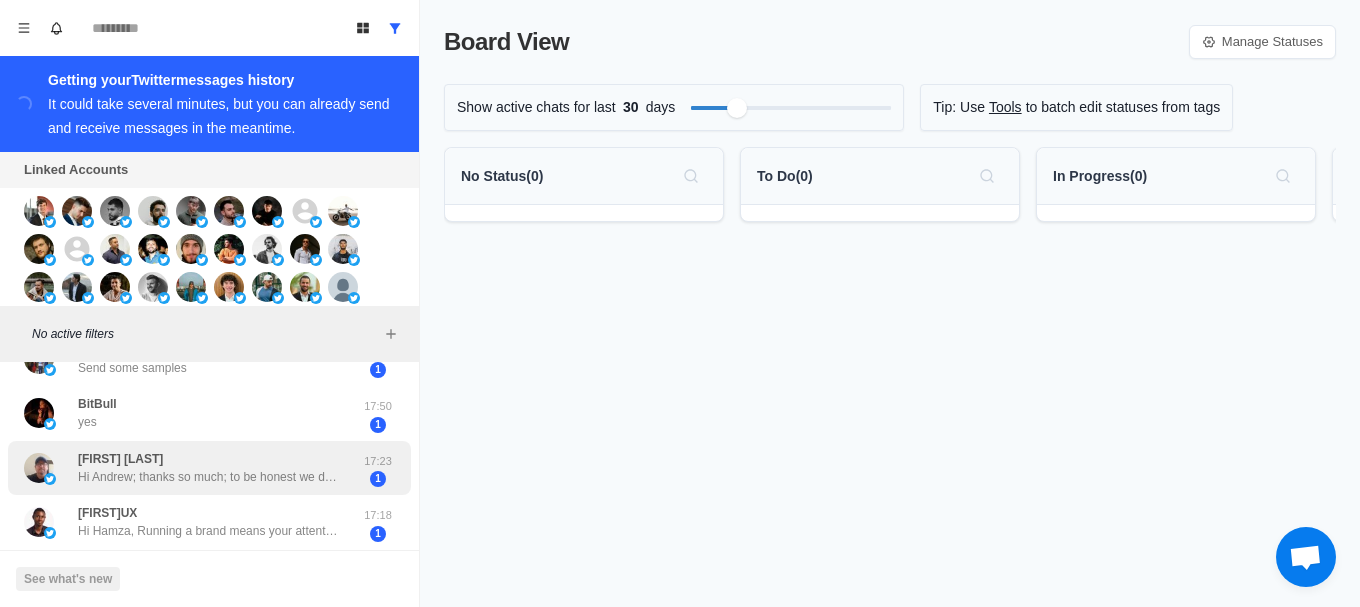 drag, startPoint x: 342, startPoint y: 485, endPoint x: 348, endPoint y: 445, distance: 40.4475 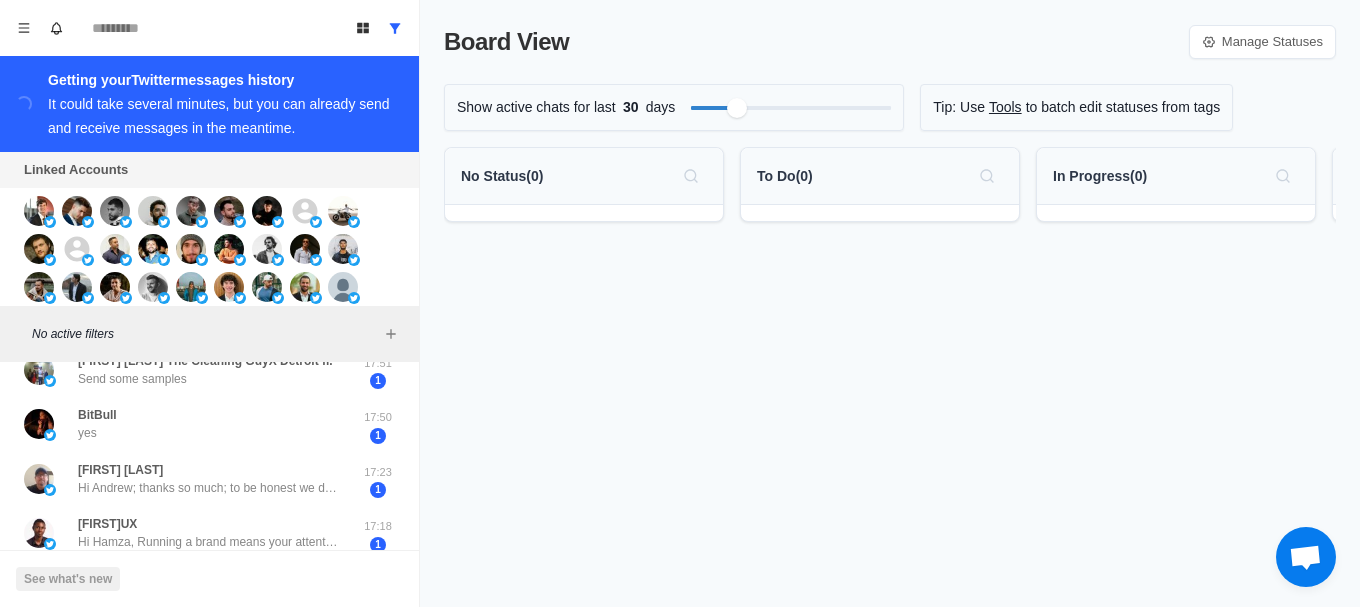 click on "Board View Manage Statuses Show active chats for last  30  days Tip: Use Tools to batch edit statuses from tags No Status  ( 0 ) To Do  ( 0 ) In Progress  ( 0 ) Done  ( 0 )" at bounding box center (890, 303) 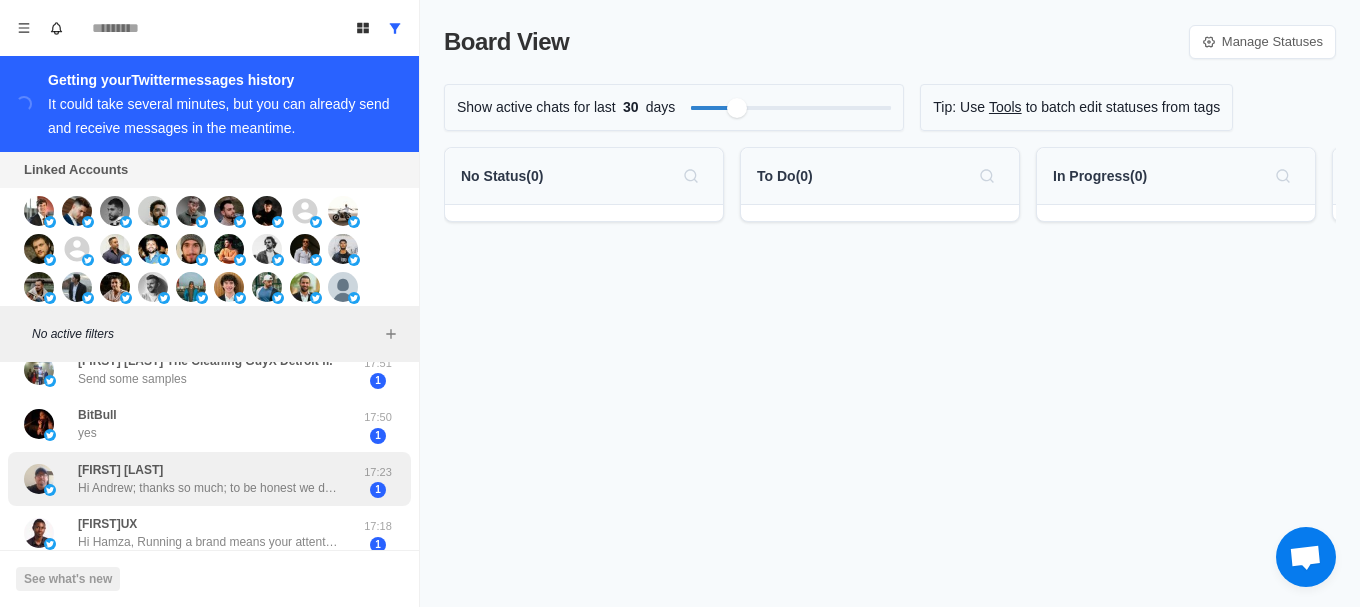 drag, startPoint x: 267, startPoint y: 355, endPoint x: 280, endPoint y: 479, distance: 124.67959 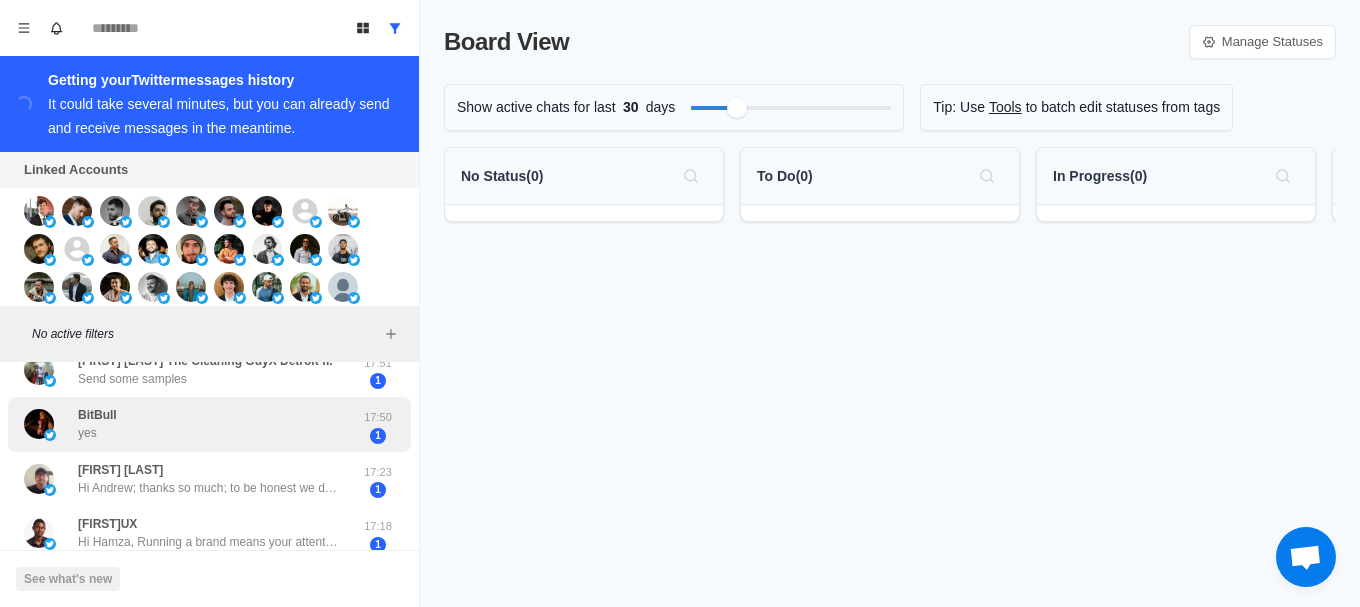 click on "[FIRST] [LAST]; thanks so much; to be honest we don't sell anything and right now our money is going to a lot of things and we don't have the budget to get your help. But thanks for the offer! [FIRST]" at bounding box center [208, 479] 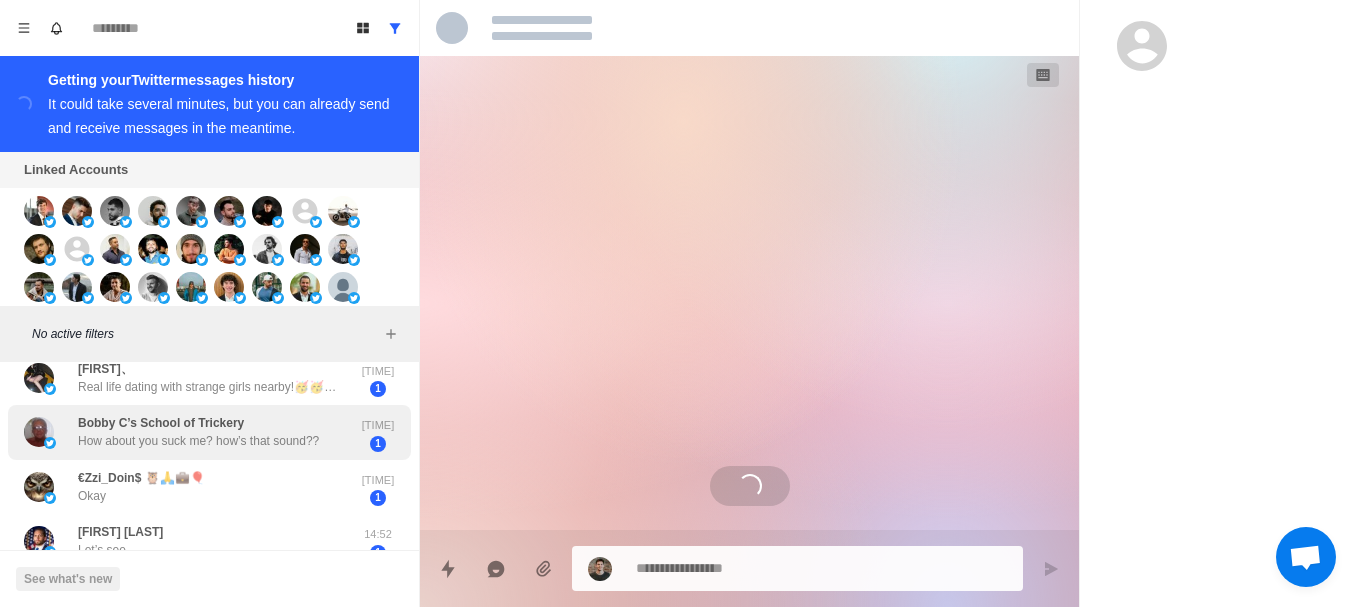 drag, startPoint x: 282, startPoint y: 449, endPoint x: 281, endPoint y: 511, distance: 62.008064 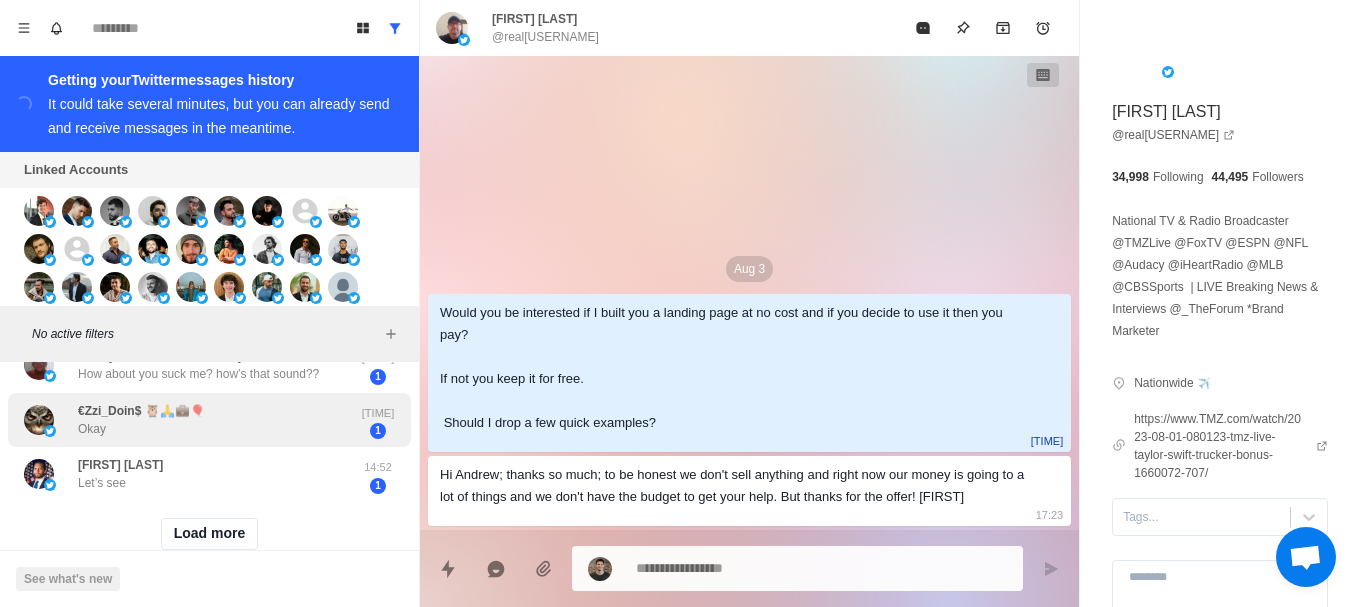 scroll, scrollTop: 978, scrollLeft: 0, axis: vertical 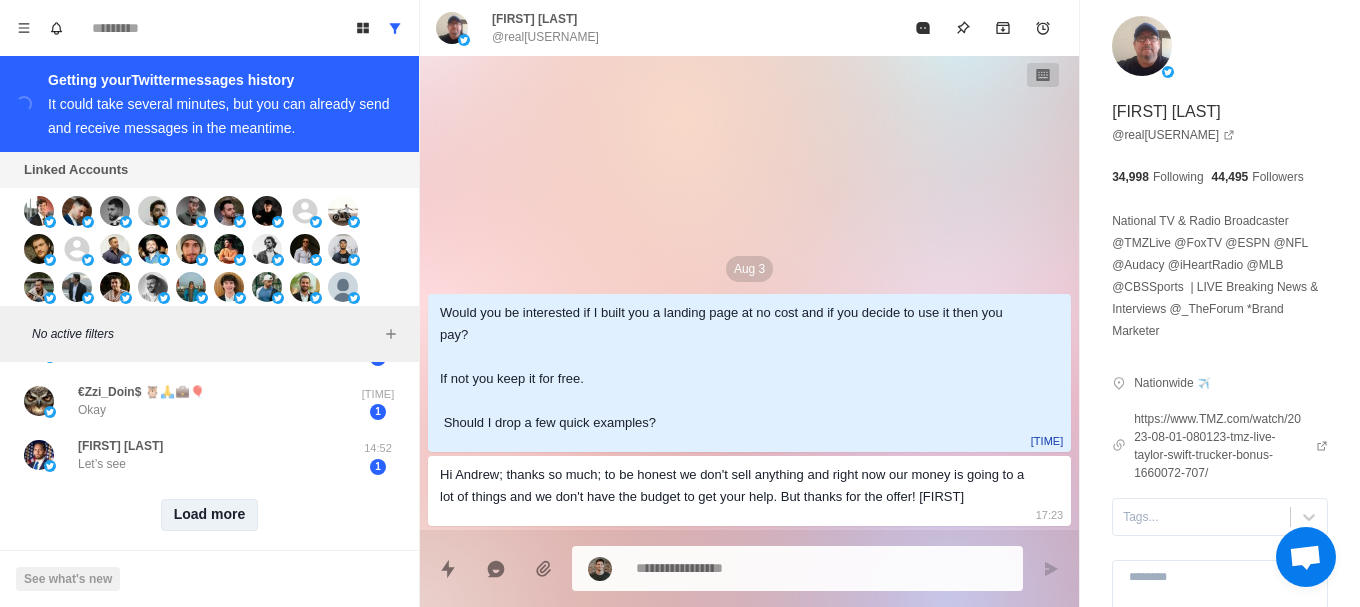 drag, startPoint x: 219, startPoint y: 391, endPoint x: 220, endPoint y: 526, distance: 135.00371 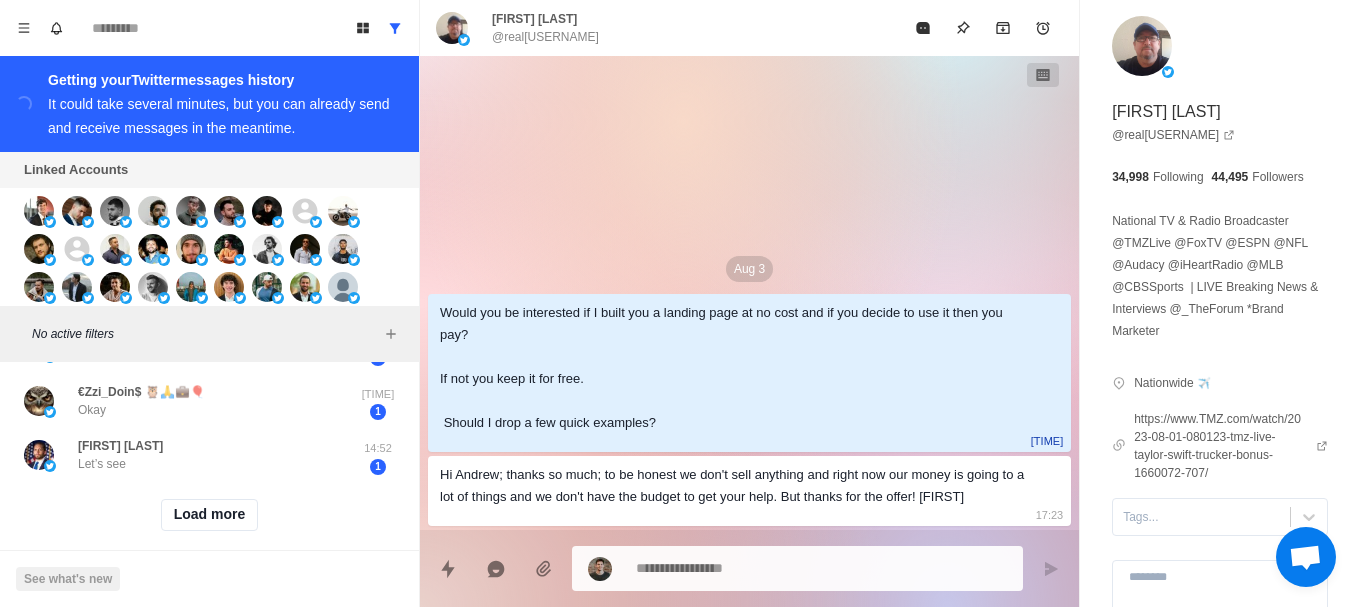 scroll, scrollTop: 1030, scrollLeft: 0, axis: vertical 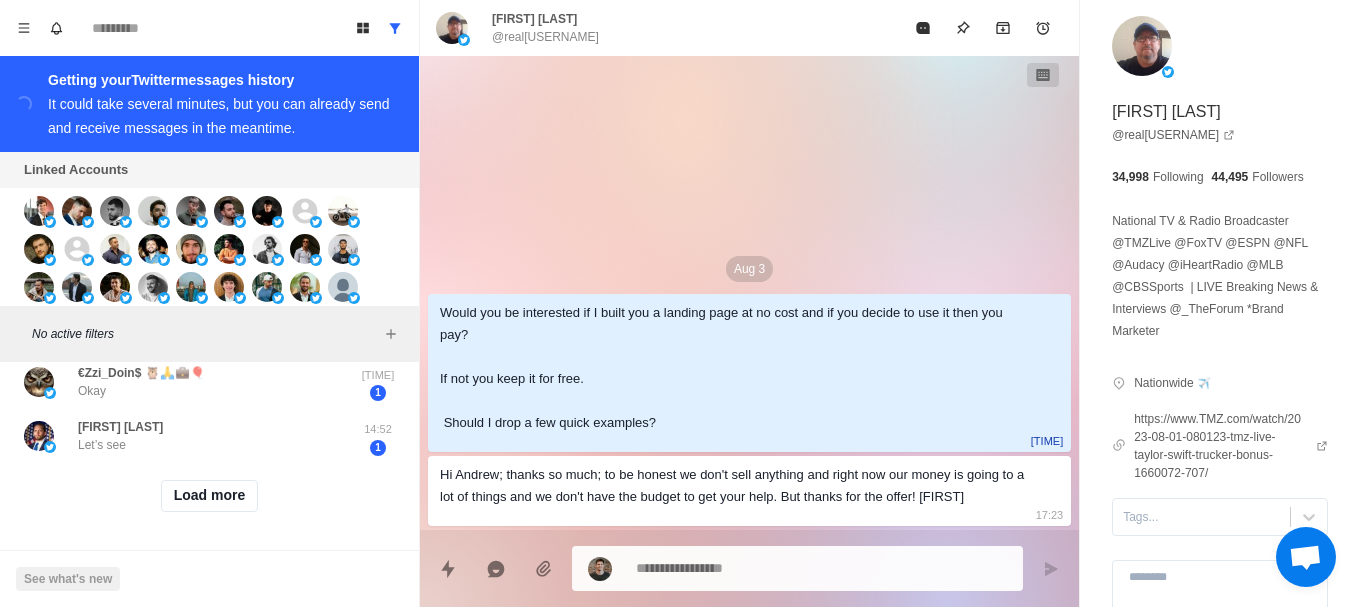 click on "[FIRST] [LAST] Dude your sales process is fucking terrible…. tell me about my business and why I need you…. so generic LMFAO Sun 1 [FIRST] [LAST] Actually, it does. What’s your idea for the landing page? Sat 1 Alex from CopyFlow Do it bro, best of luck
Most of these „hustlers“ on Twitter are dead broke anyway Fri 2 [FIRST] [LAST] 🤖 Hey man. Thanks for following up. I don't think we will move forward at this time. But let's stay in touch. Apologies. Have a great night and send me any updates as they come up. 1 MO No thanks 1 Iván Paz Chain ₿🍊💊丰 How much it cost? [TIME] 2 Kyenn Ok [TIME] 1 yo bibs. sure [TIME] 1 Yahaya Crypto Let chat on Tg yahaya_ceo [TIME] 2 musa Hey sure show me some examples [TIME] 1 Culture Explorer Not interested. If you noticed I have my own website. [TIME] 1 Randal K. Dickman I'm broke AF ATM but I'll consider when I bounce back homie. [TIME] 8 [FIRST] [LAST] The Cleaning GuyX Detroit fl. Send some samples [TIME] 1 BitBull yes [TIME] 1 [FIRST] [LAST] [TIME] 1 AdemichaelUX 1" at bounding box center [209, -10] 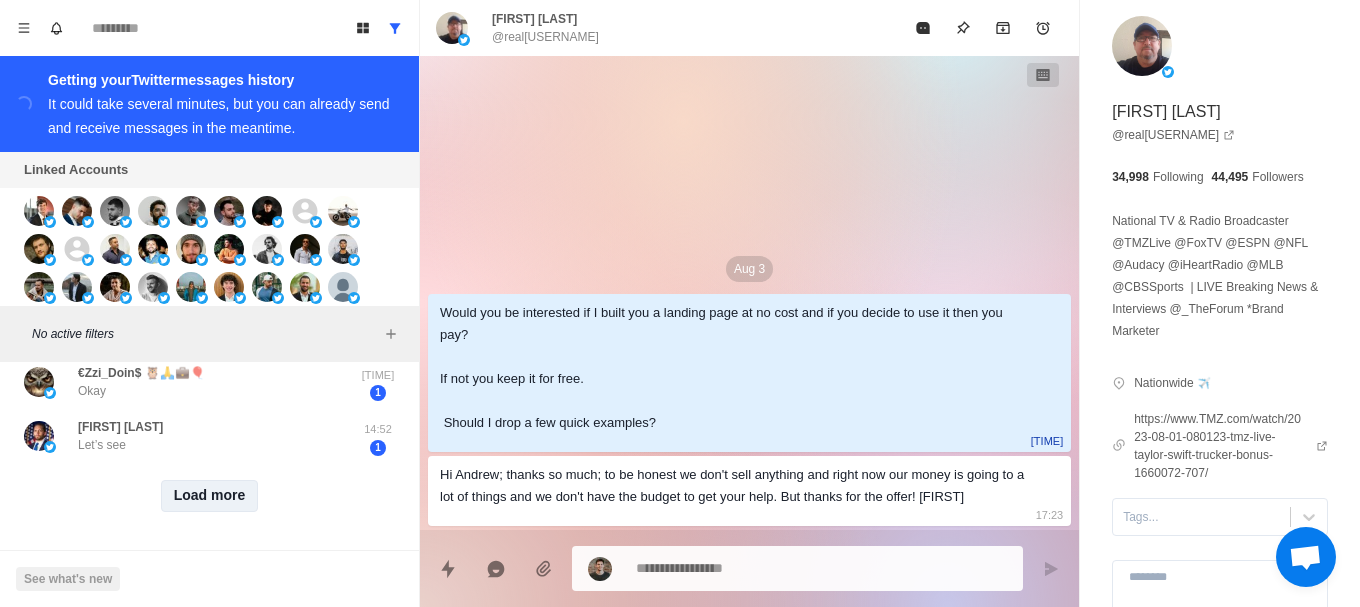 click on "Load more" at bounding box center [210, 496] 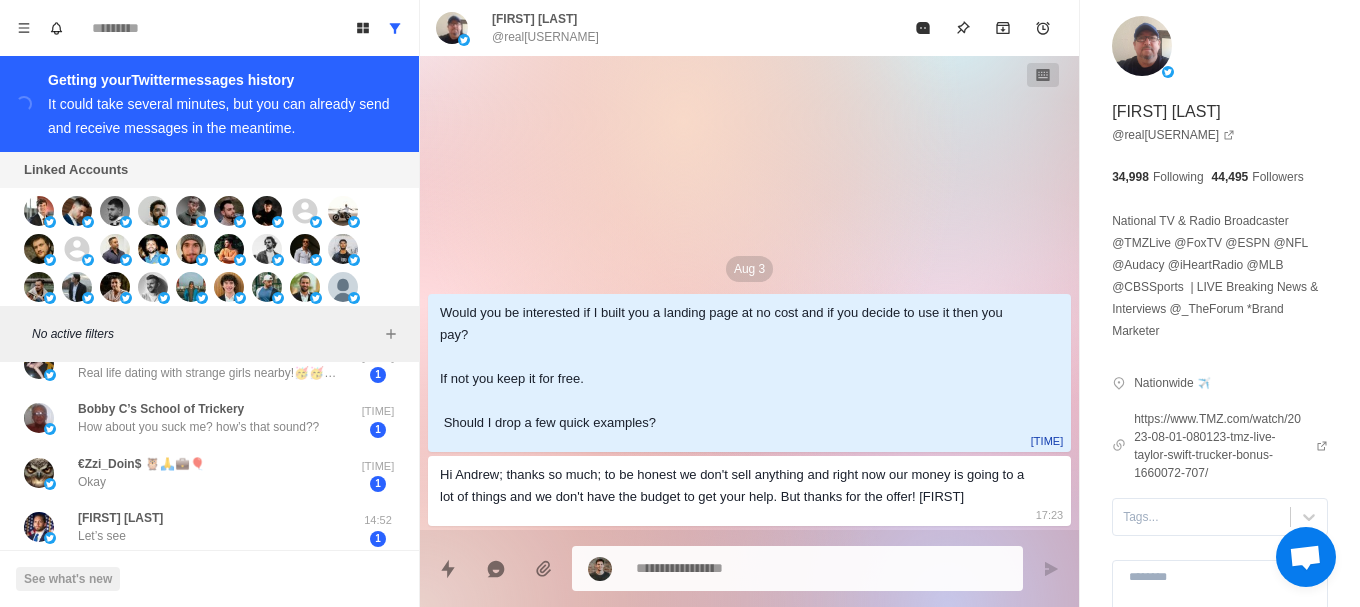 drag, startPoint x: 252, startPoint y: 471, endPoint x: 243, endPoint y: 359, distance: 112.36102 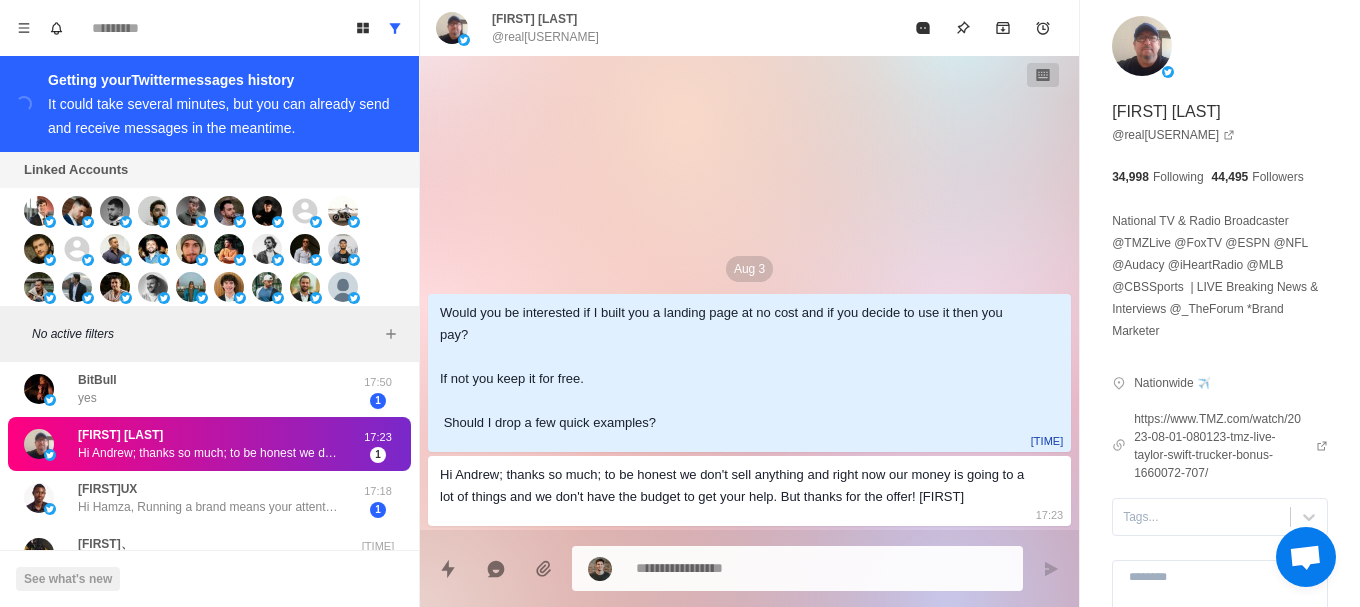 scroll, scrollTop: 0, scrollLeft: 0, axis: both 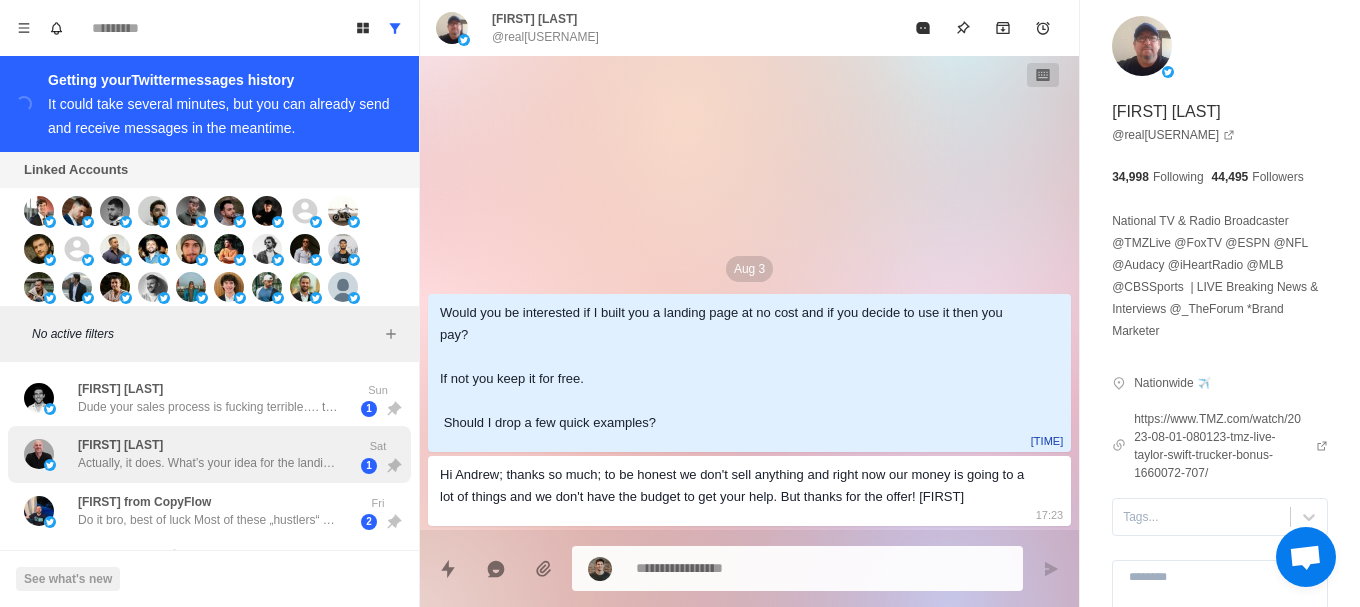 drag, startPoint x: 262, startPoint y: 502, endPoint x: 260, endPoint y: 444, distance: 58.034473 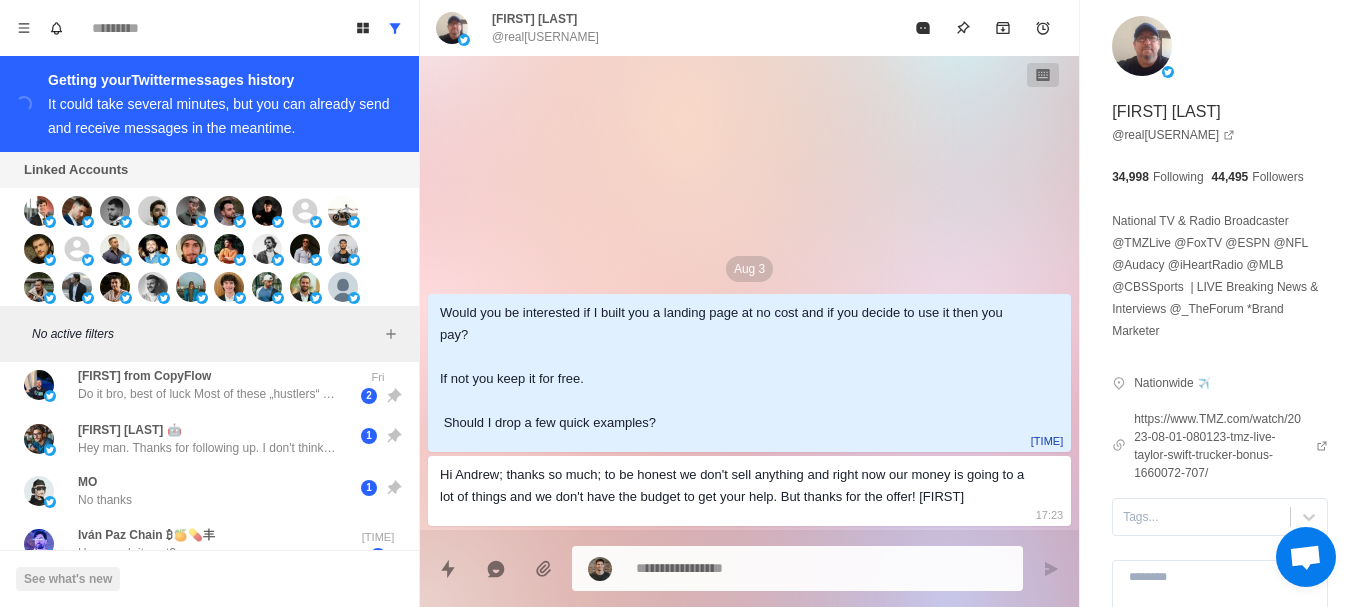 drag, startPoint x: 260, startPoint y: 444, endPoint x: 483, endPoint y: 10, distance: 487.93954 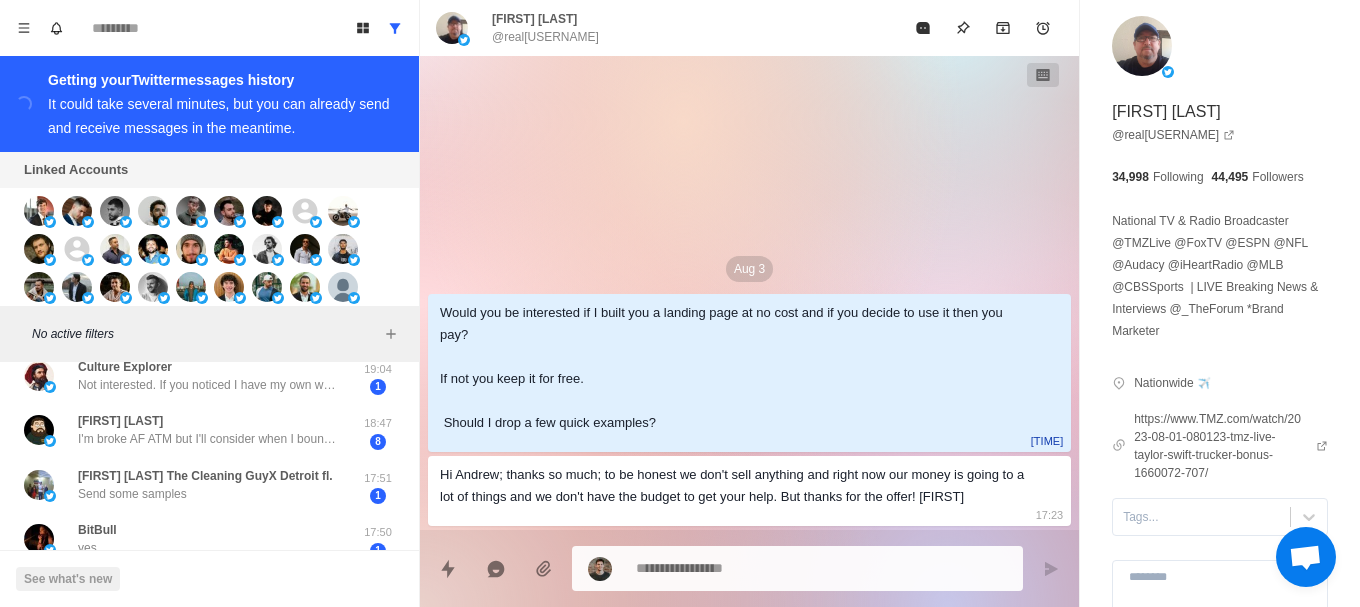 drag, startPoint x: 184, startPoint y: 417, endPoint x: 194, endPoint y: 454, distance: 38.327538 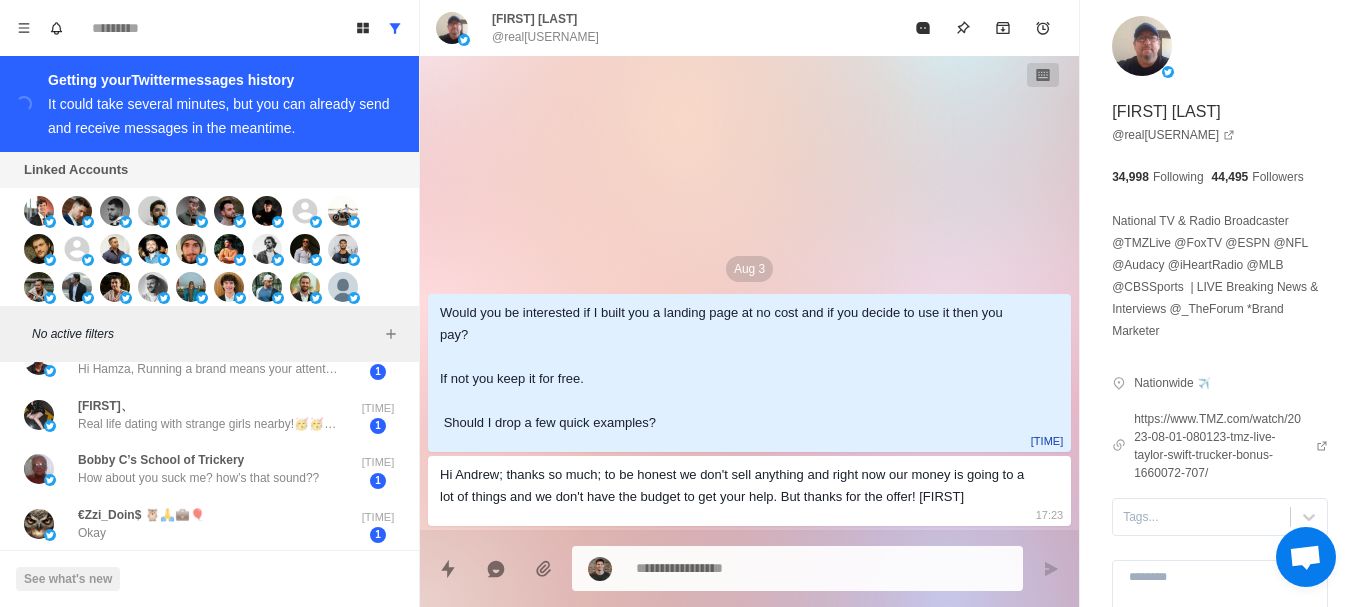 drag, startPoint x: 194, startPoint y: 454, endPoint x: 193, endPoint y: 383, distance: 71.00704 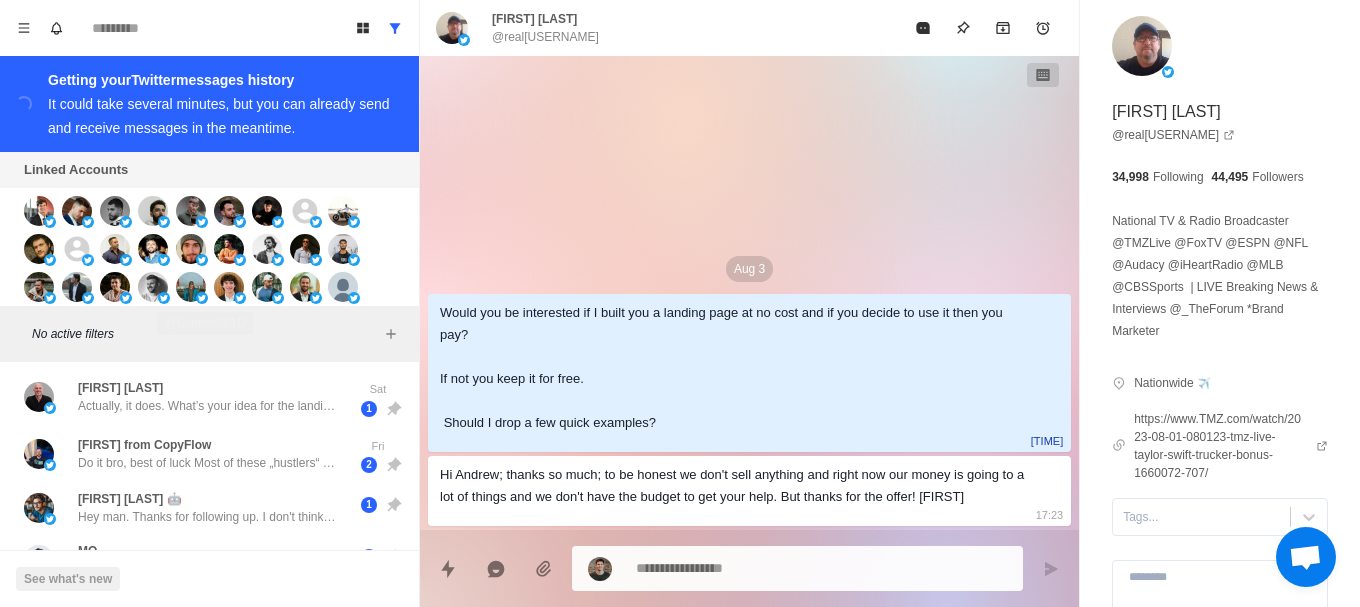 scroll, scrollTop: 0, scrollLeft: 0, axis: both 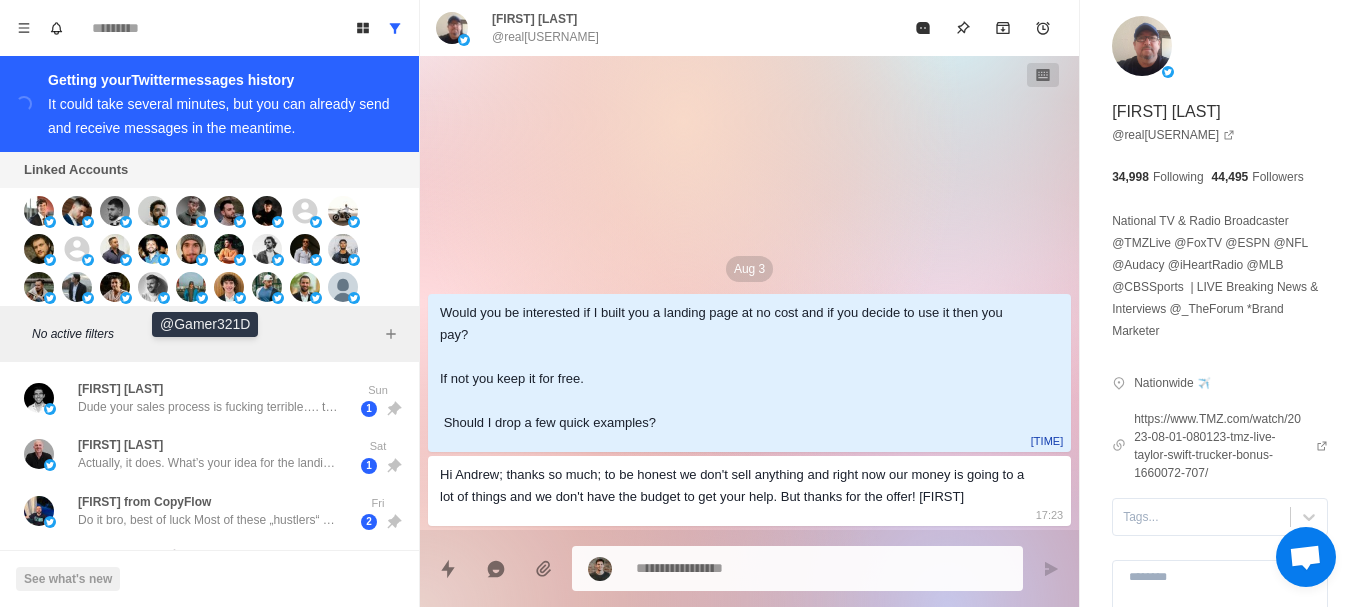 drag, startPoint x: 178, startPoint y: 463, endPoint x: 198, endPoint y: 295, distance: 169.1863 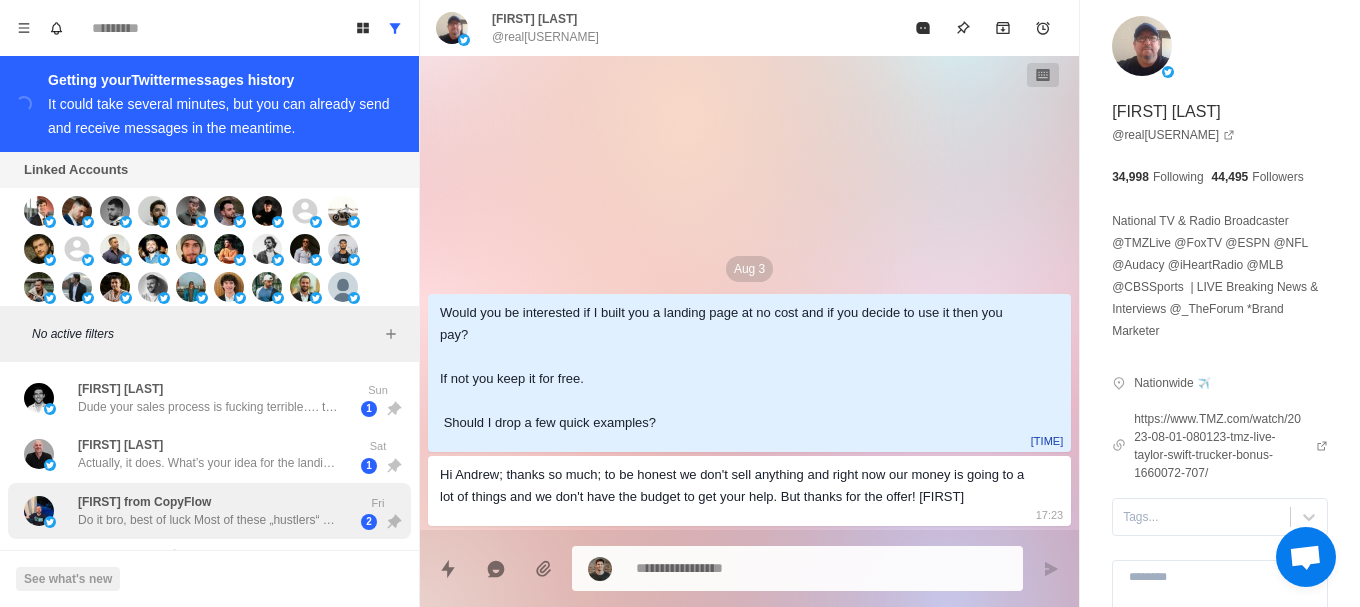 drag, startPoint x: 239, startPoint y: 409, endPoint x: 259, endPoint y: 480, distance: 73.76314 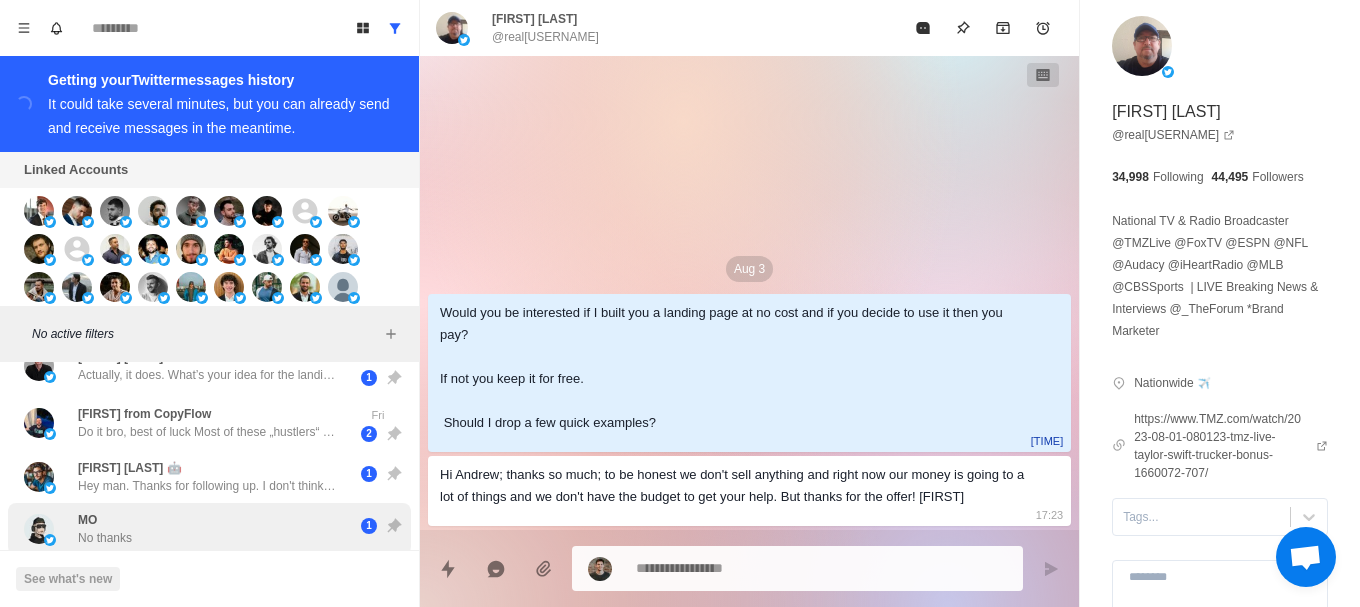 drag, startPoint x: 263, startPoint y: 479, endPoint x: 263, endPoint y: 515, distance: 36 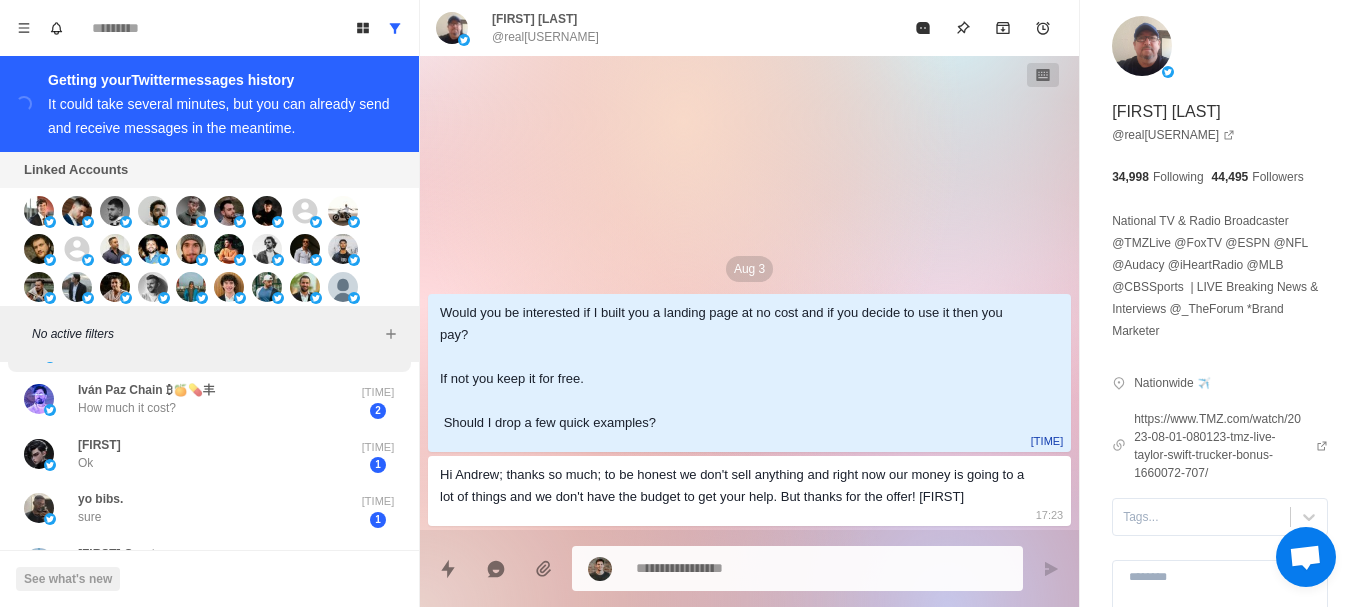 drag, startPoint x: 279, startPoint y: 440, endPoint x: 273, endPoint y: 491, distance: 51.351727 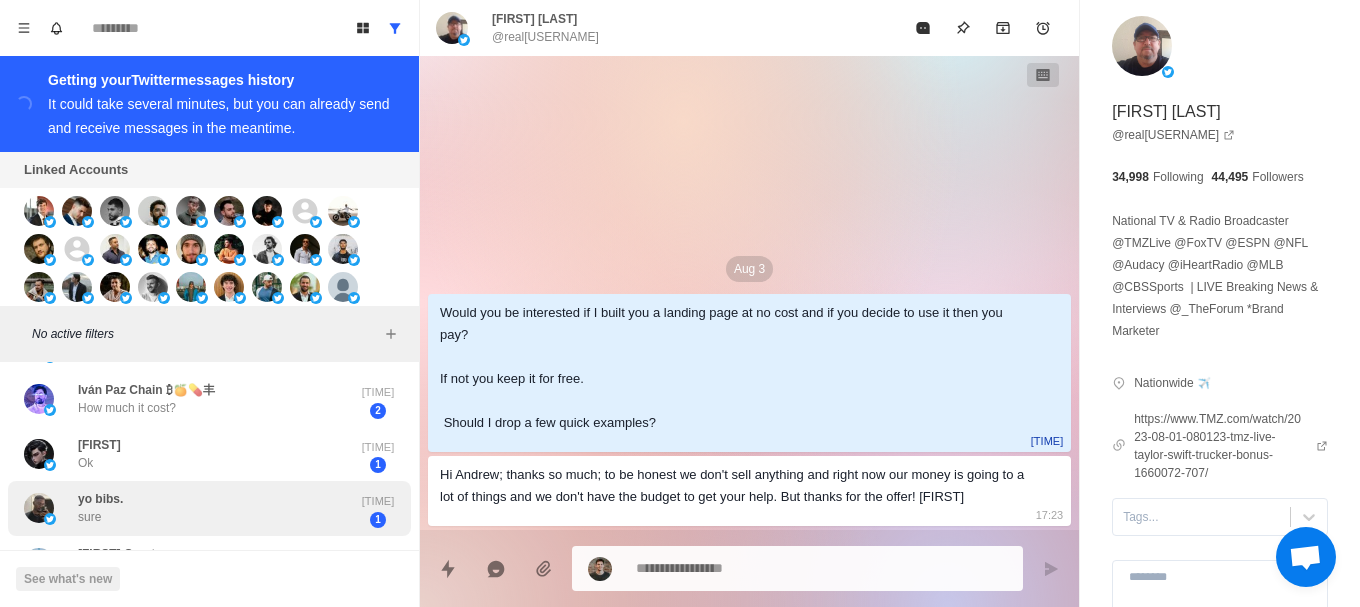 scroll, scrollTop: 278, scrollLeft: 0, axis: vertical 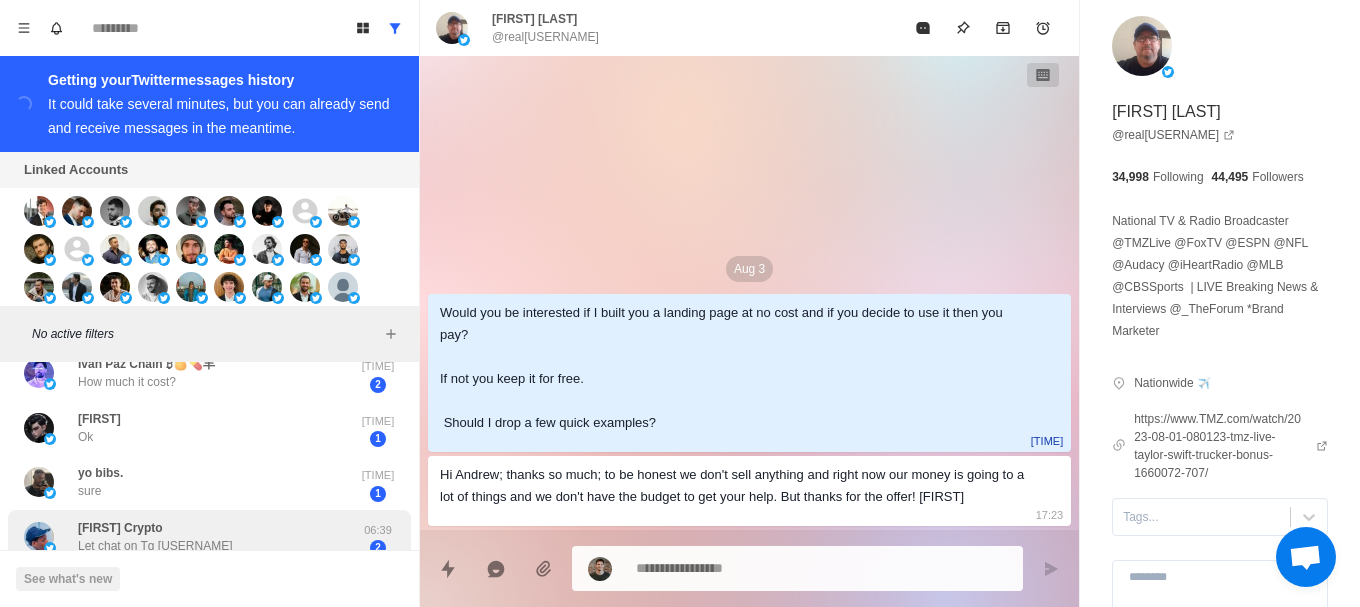 drag, startPoint x: 318, startPoint y: 467, endPoint x: 319, endPoint y: 527, distance: 60.00833 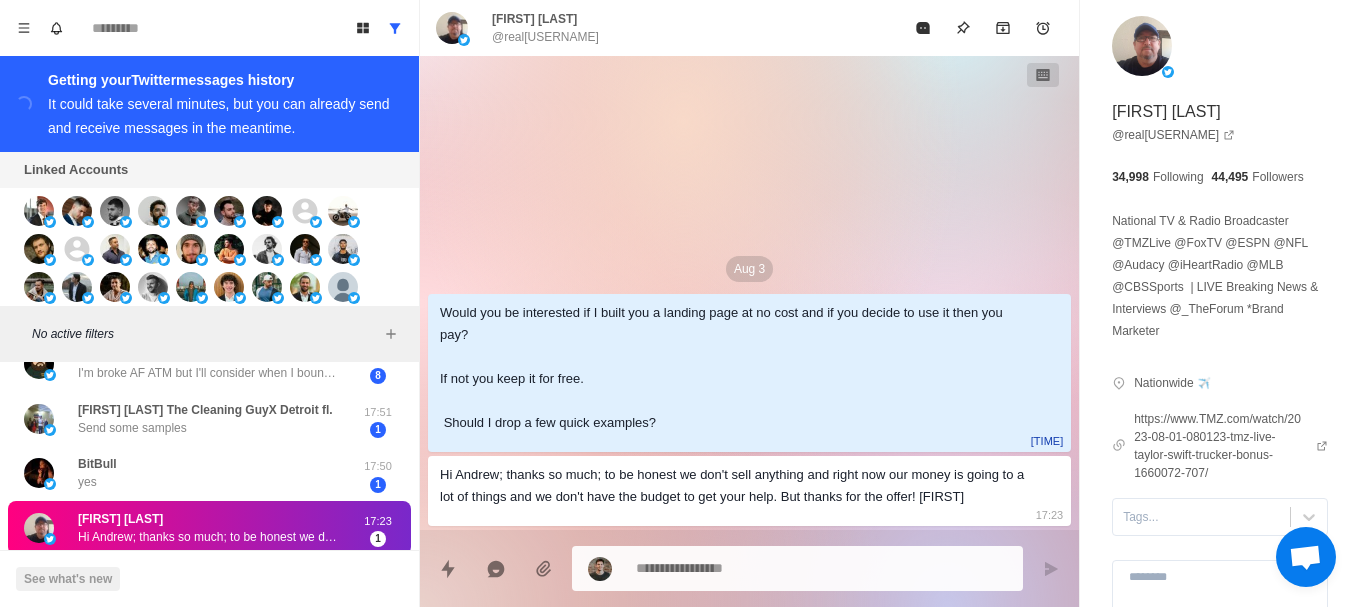 drag, startPoint x: 289, startPoint y: 485, endPoint x: 283, endPoint y: 541, distance: 56.32051 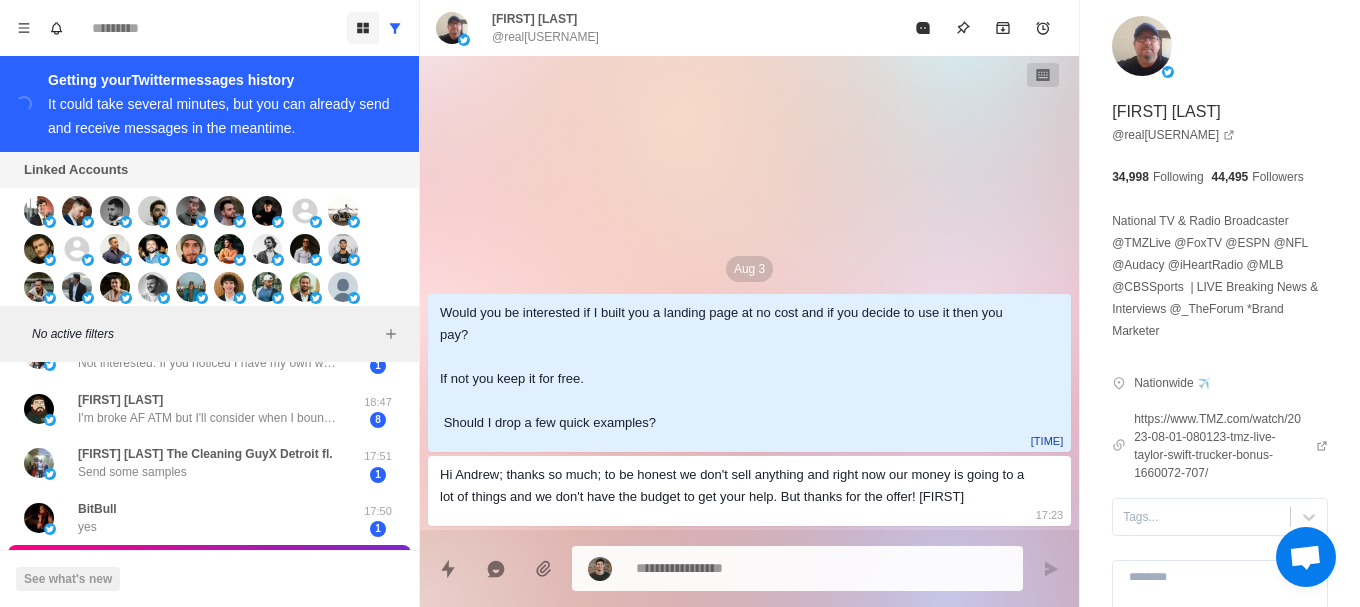 scroll, scrollTop: 697, scrollLeft: 0, axis: vertical 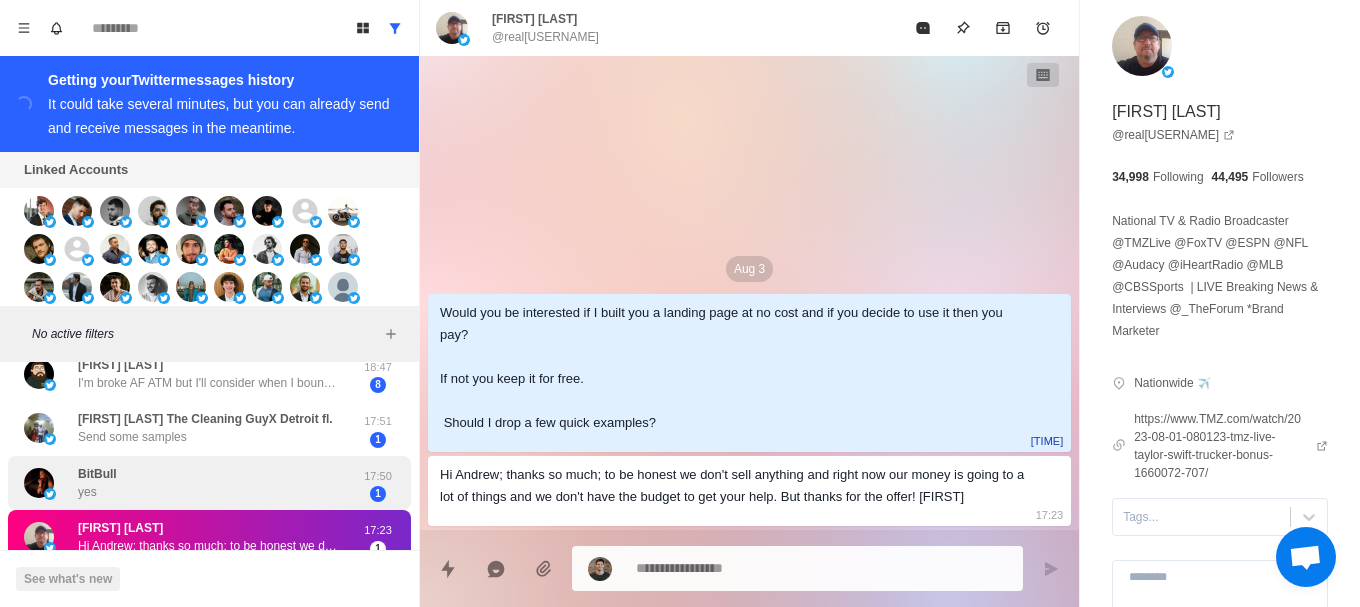 drag, startPoint x: 170, startPoint y: 501, endPoint x: 166, endPoint y: 457, distance: 44.181442 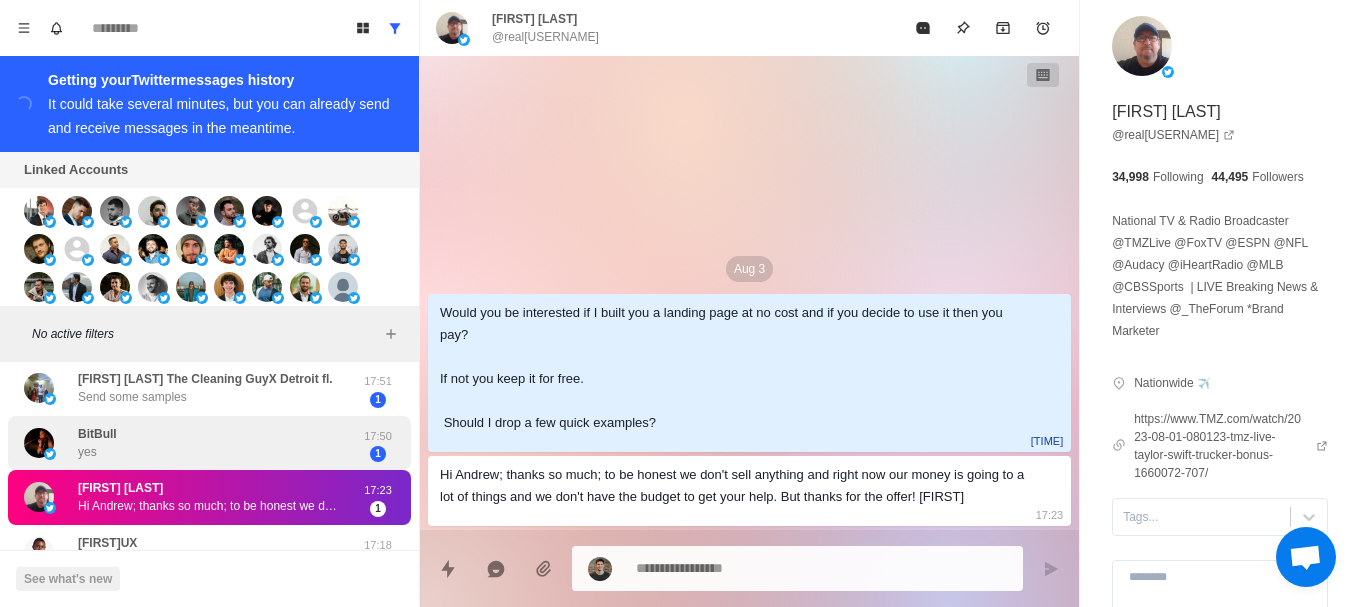 drag, startPoint x: 227, startPoint y: 458, endPoint x: 211, endPoint y: 398, distance: 62.0967 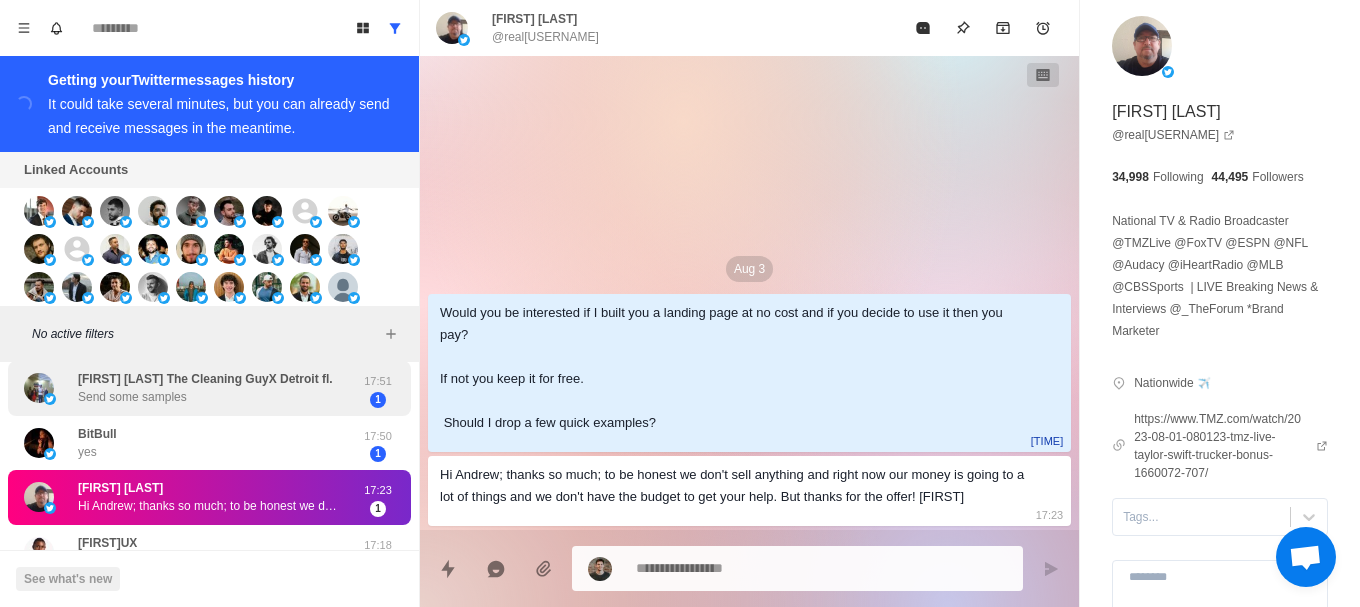 scroll, scrollTop: 691, scrollLeft: 0, axis: vertical 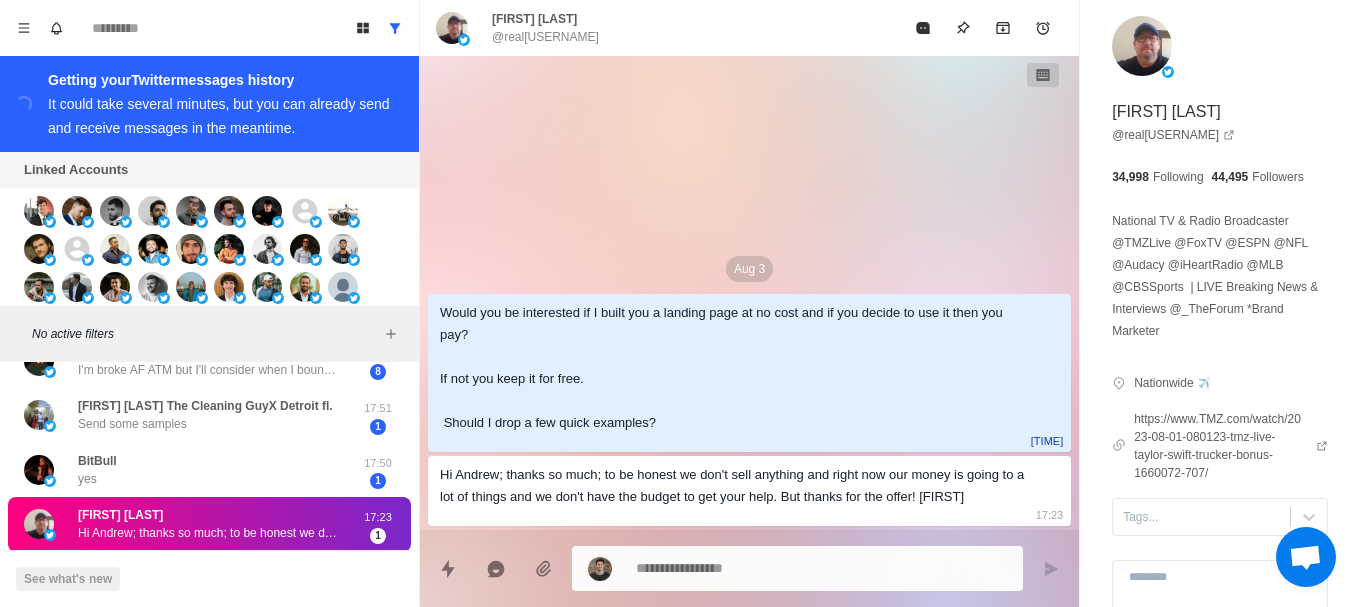 click on "[FIRST] [LAST] The Cleaning GuyX Detroit fl. Send some samples" at bounding box center [205, 415] 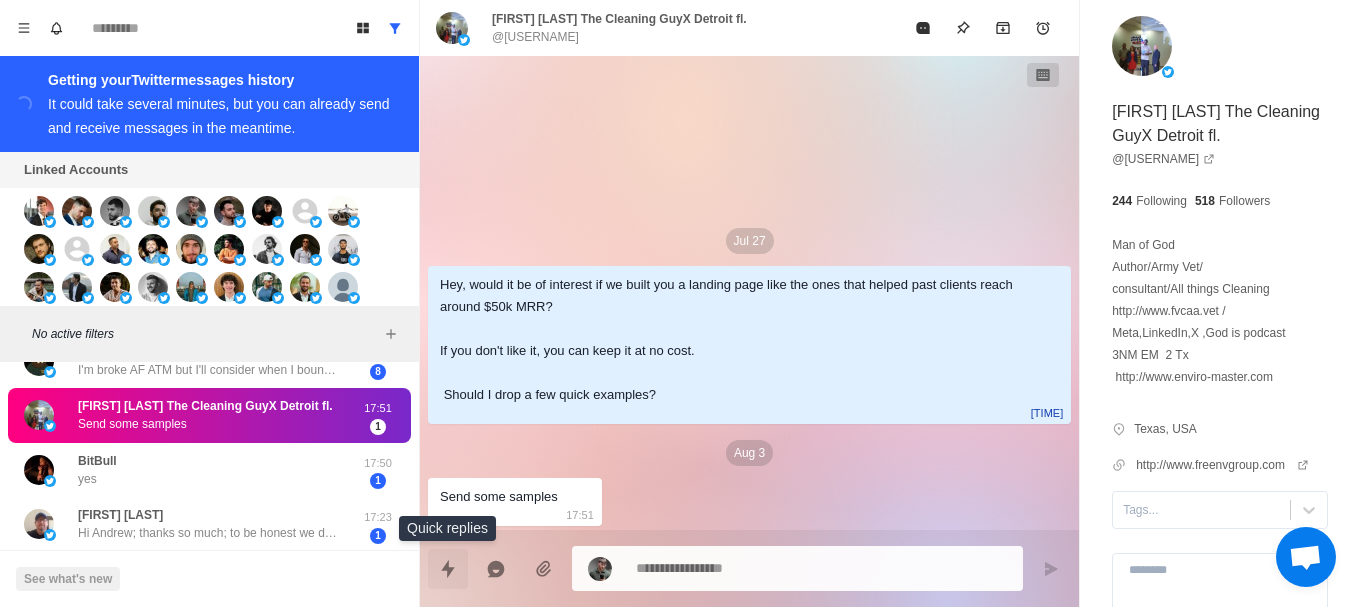 click 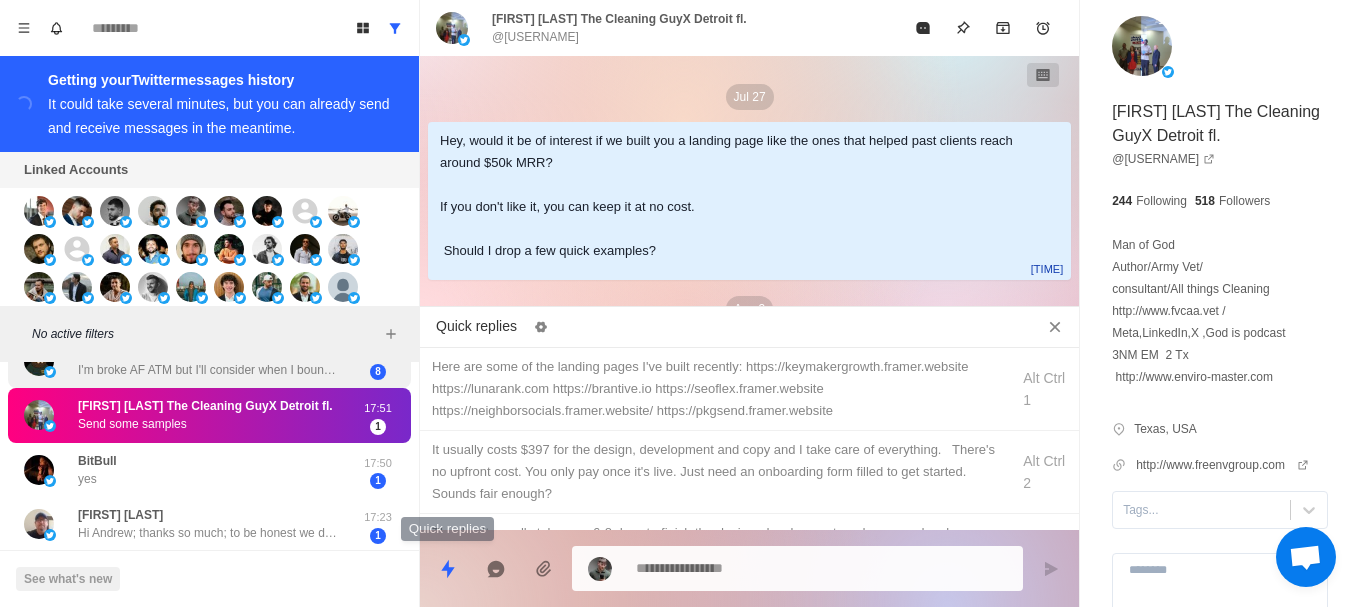drag, startPoint x: 277, startPoint y: 451, endPoint x: 283, endPoint y: 379, distance: 72.249565 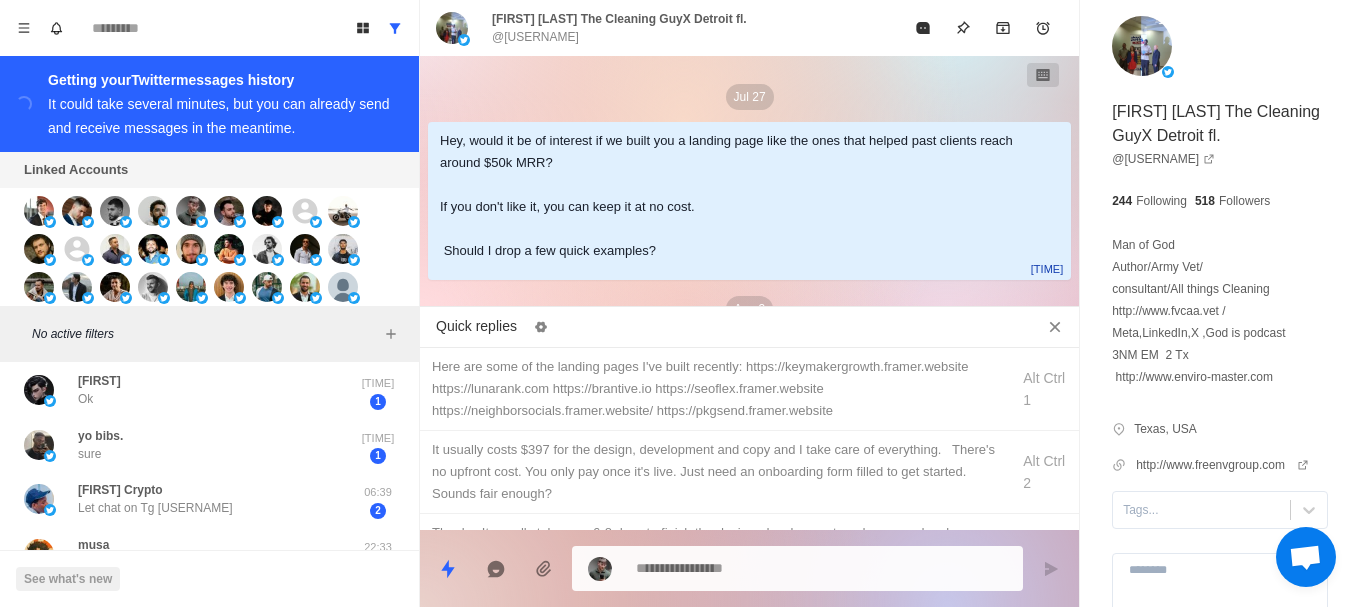 scroll, scrollTop: 0, scrollLeft: 0, axis: both 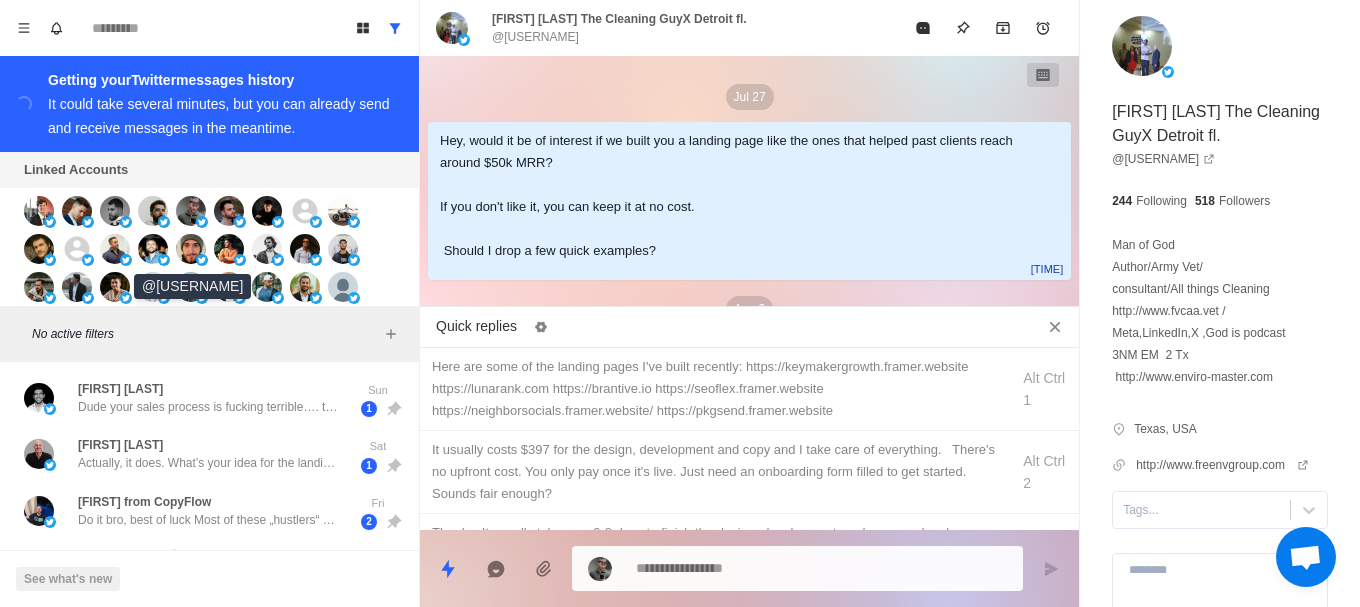 drag, startPoint x: 163, startPoint y: 428, endPoint x: 190, endPoint y: 262, distance: 168.18144 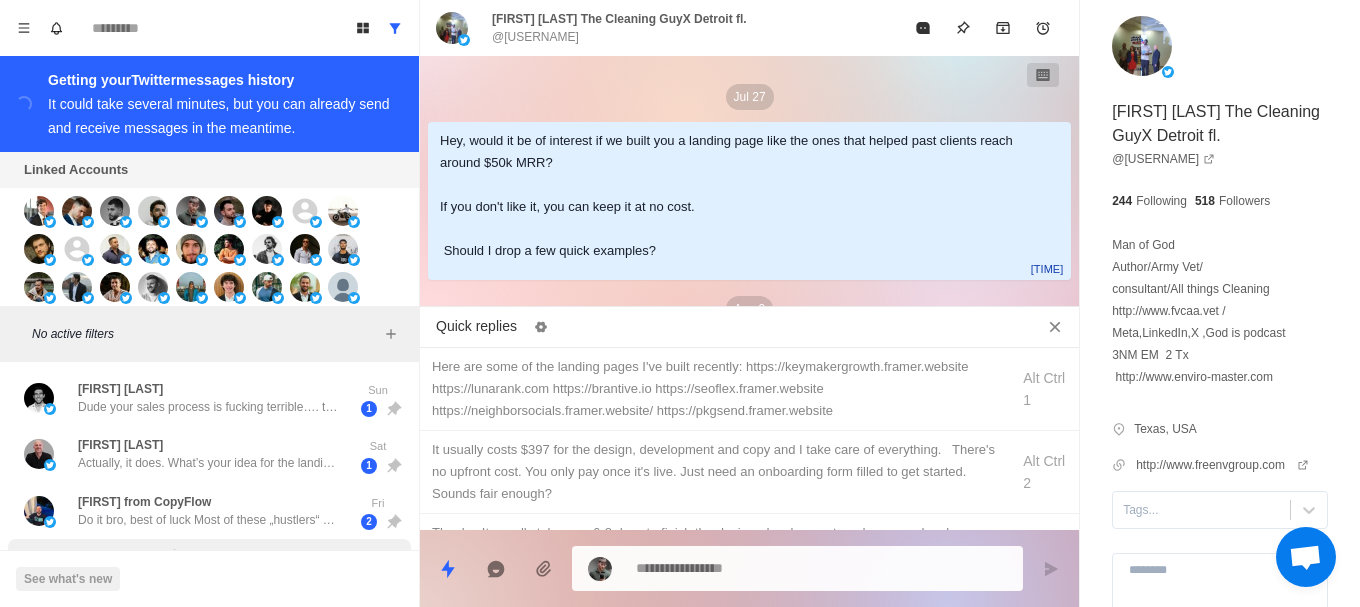 drag, startPoint x: 345, startPoint y: 397, endPoint x: 305, endPoint y: 543, distance: 151.38031 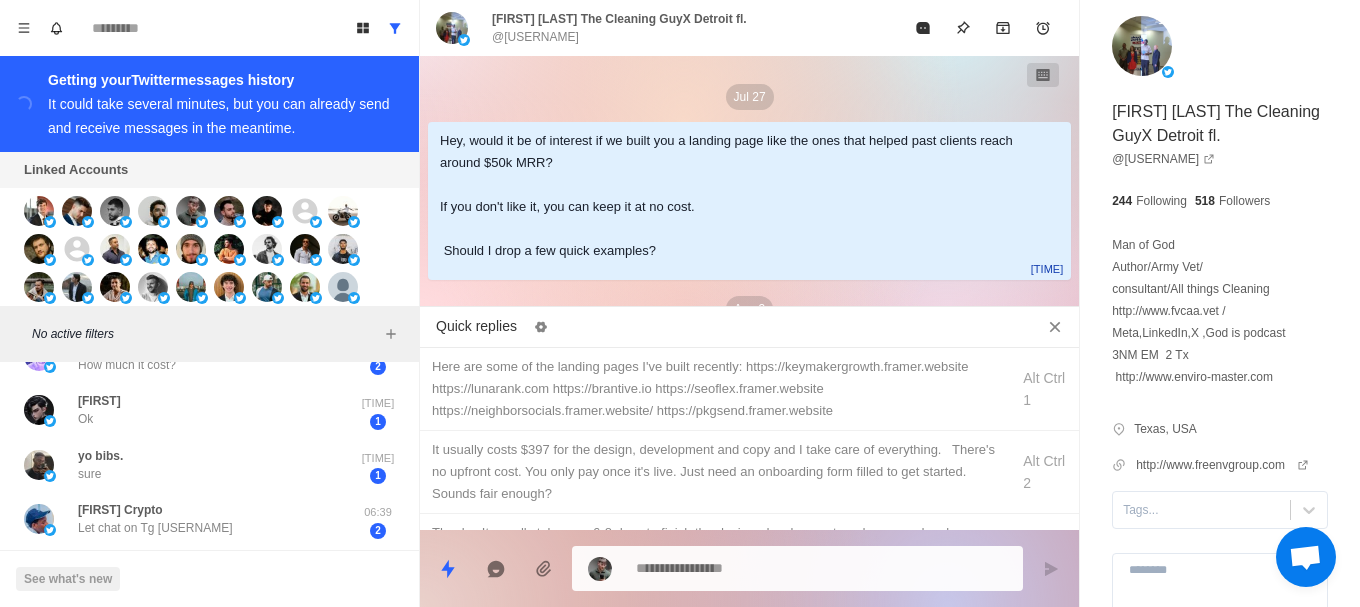 drag, startPoint x: 297, startPoint y: 504, endPoint x: 457, endPoint y: 16, distance: 513.5601 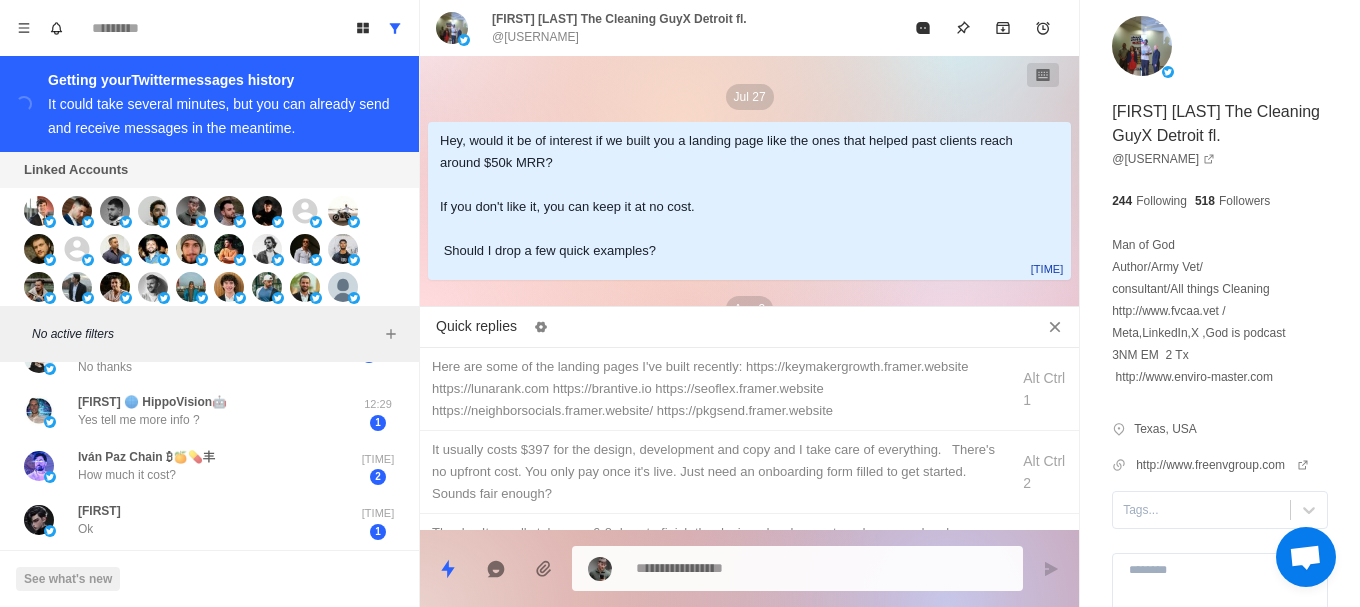drag, startPoint x: 256, startPoint y: 475, endPoint x: 305, endPoint y: 320, distance: 162.56076 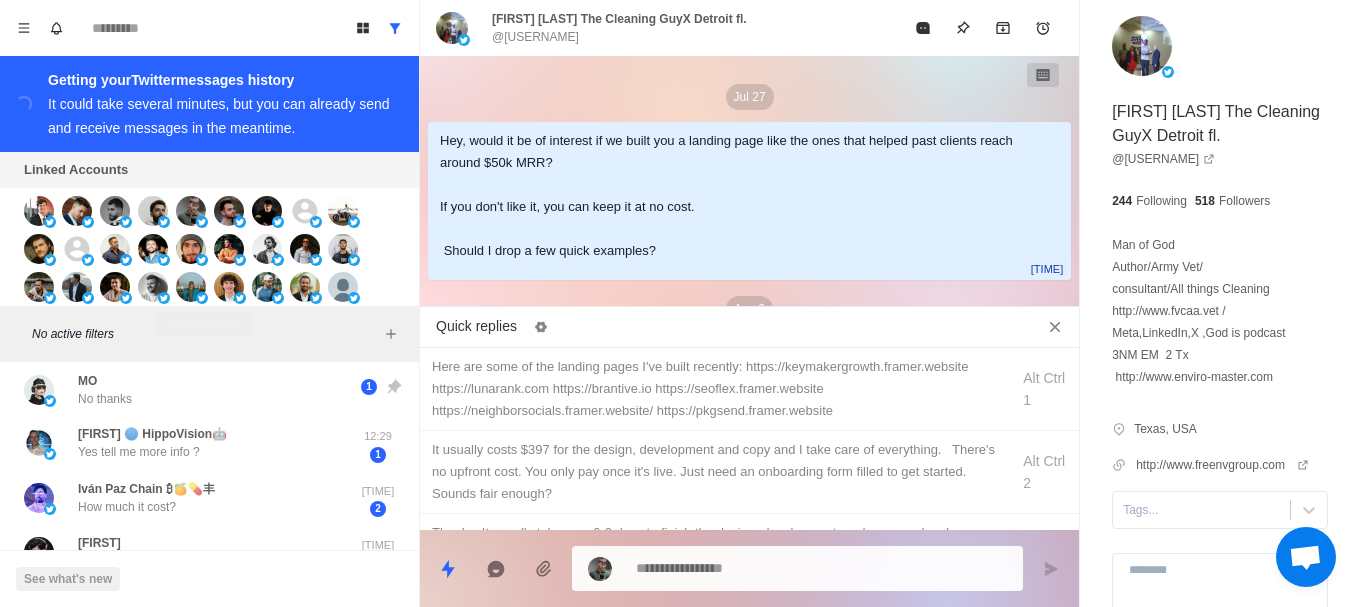 scroll, scrollTop: 0, scrollLeft: 0, axis: both 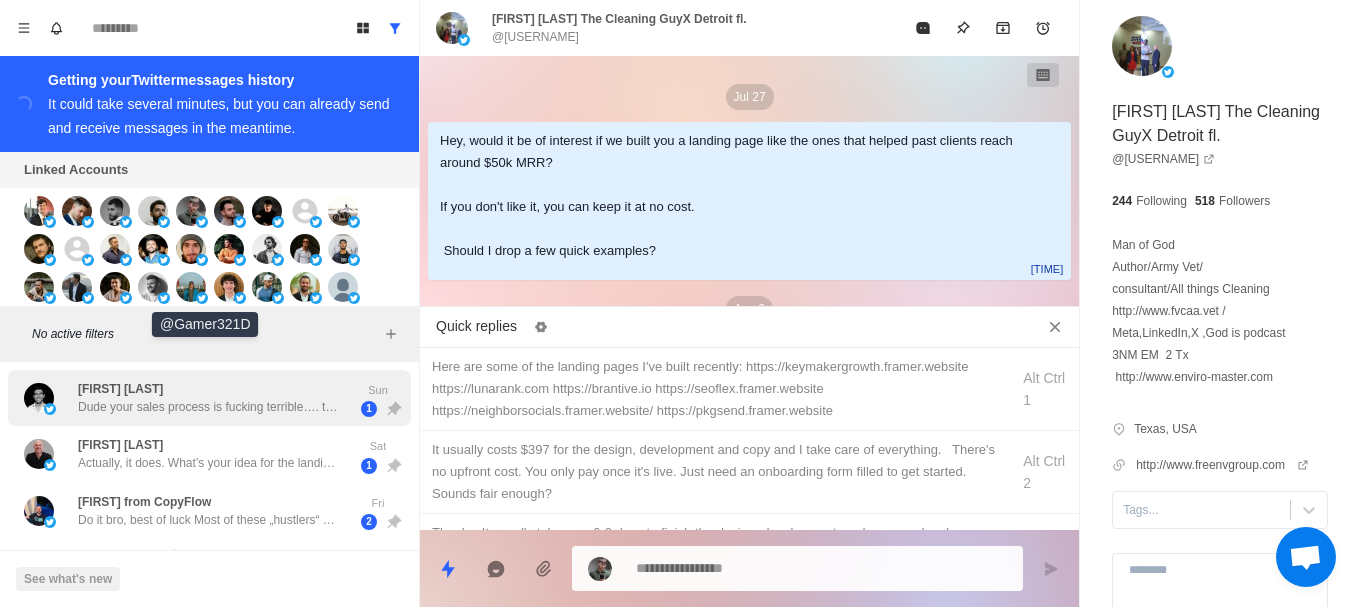 drag, startPoint x: 195, startPoint y: 411, endPoint x: 184, endPoint y: 374, distance: 38.600517 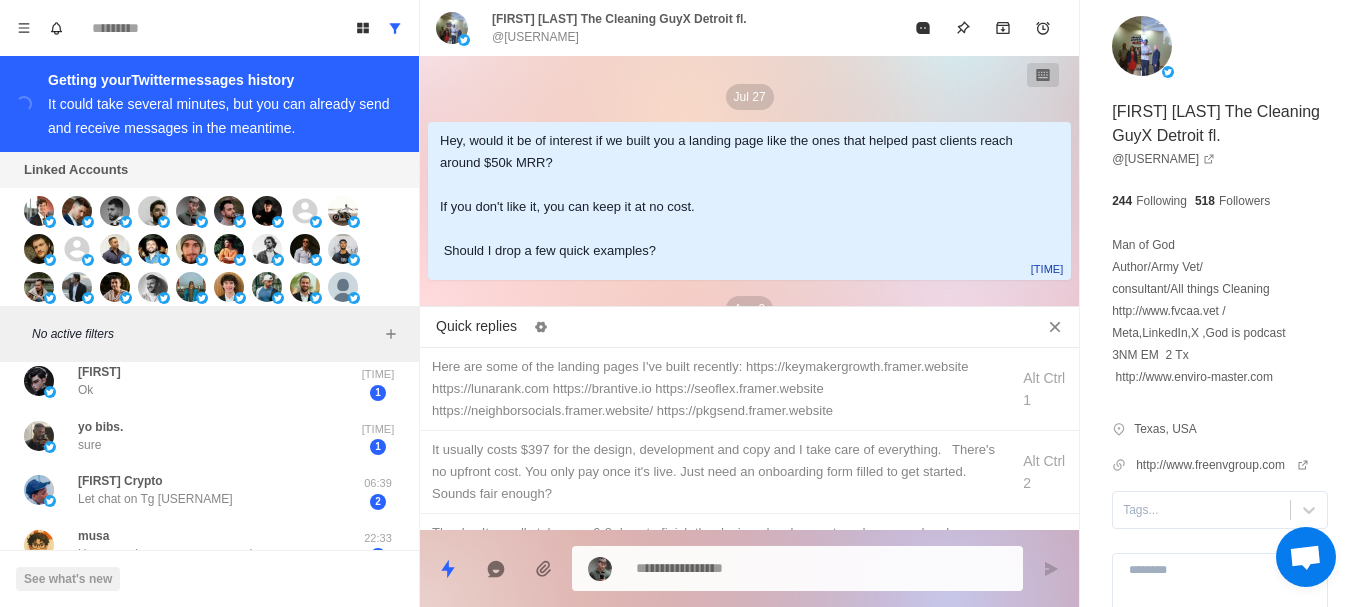 drag, startPoint x: 184, startPoint y: 374, endPoint x: 221, endPoint y: 534, distance: 164.22241 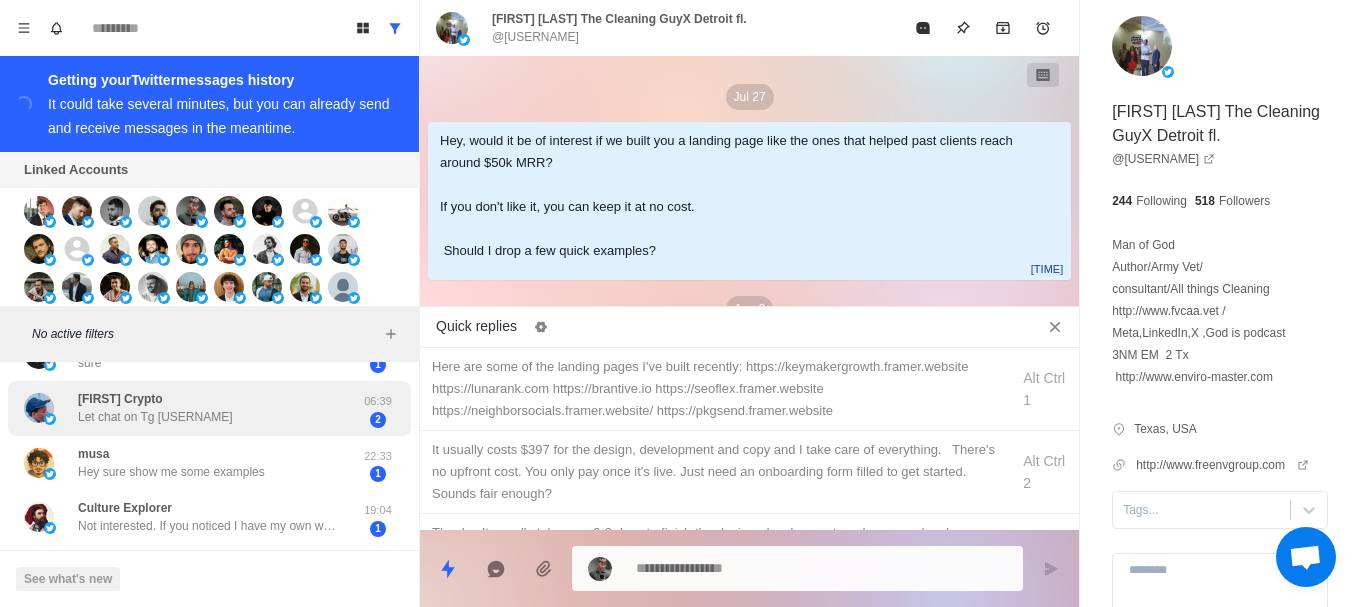 scroll, scrollTop: 466, scrollLeft: 0, axis: vertical 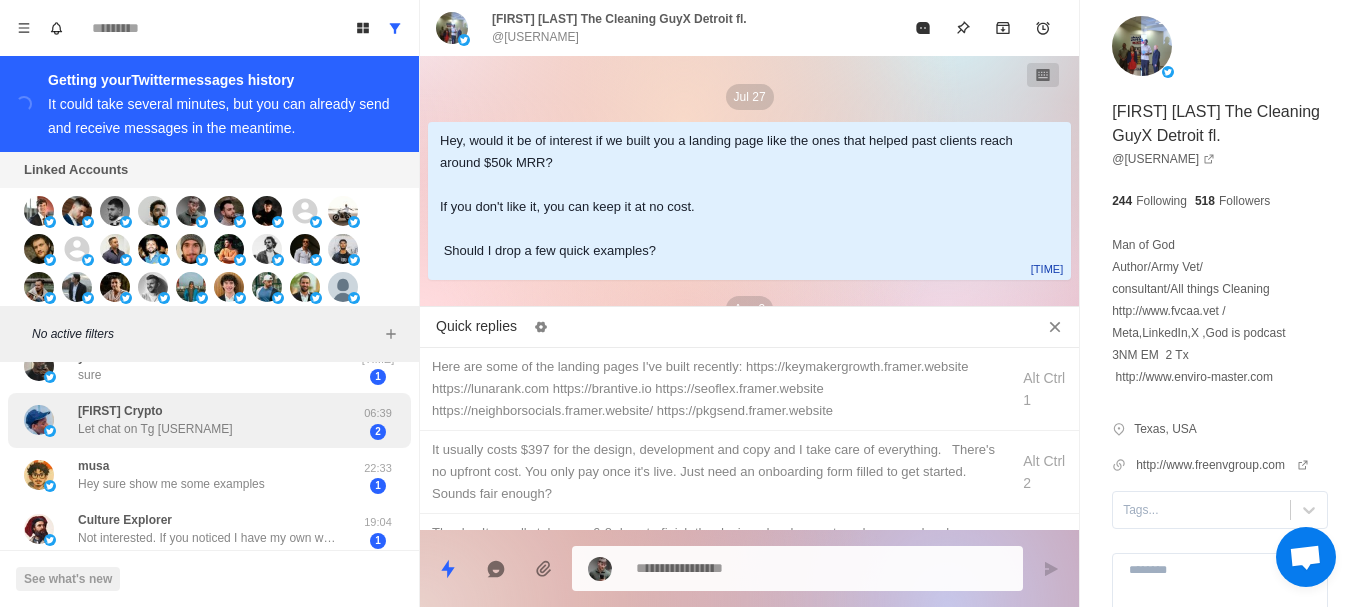 drag, startPoint x: 216, startPoint y: 453, endPoint x: 214, endPoint y: 420, distance: 33.06055 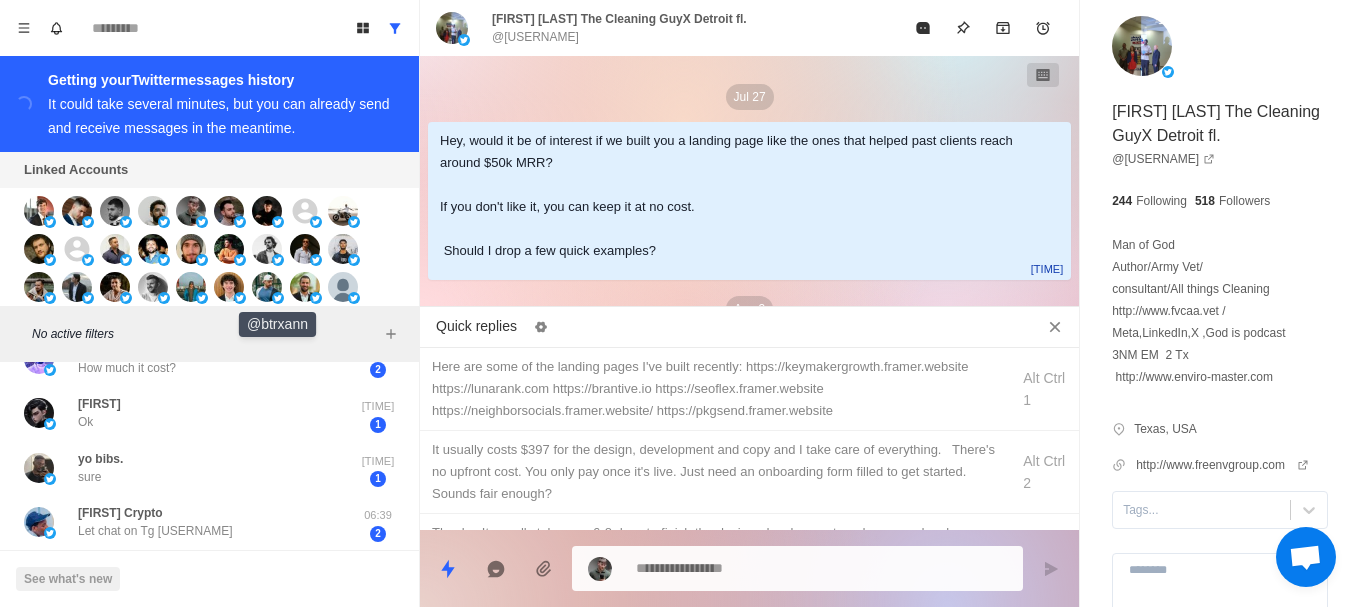 drag, startPoint x: 288, startPoint y: 399, endPoint x: 283, endPoint y: 283, distance: 116.10771 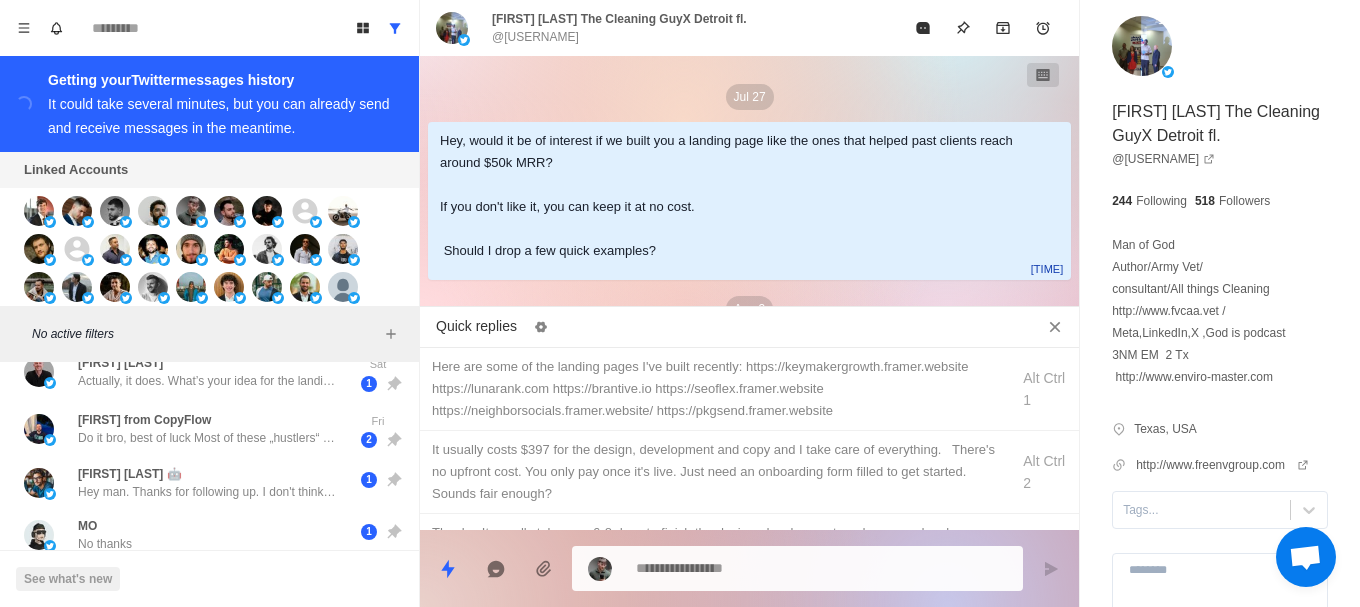 scroll, scrollTop: 0, scrollLeft: 0, axis: both 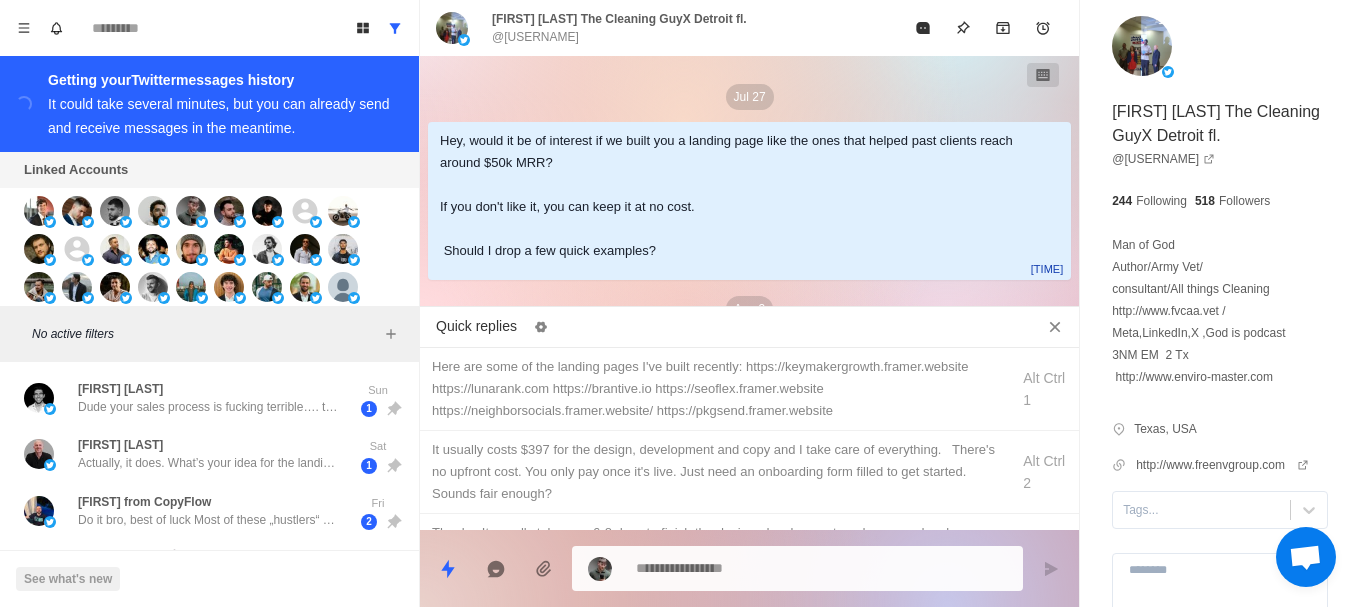 drag, startPoint x: 322, startPoint y: 448, endPoint x: 340, endPoint y: 348, distance: 101.607086 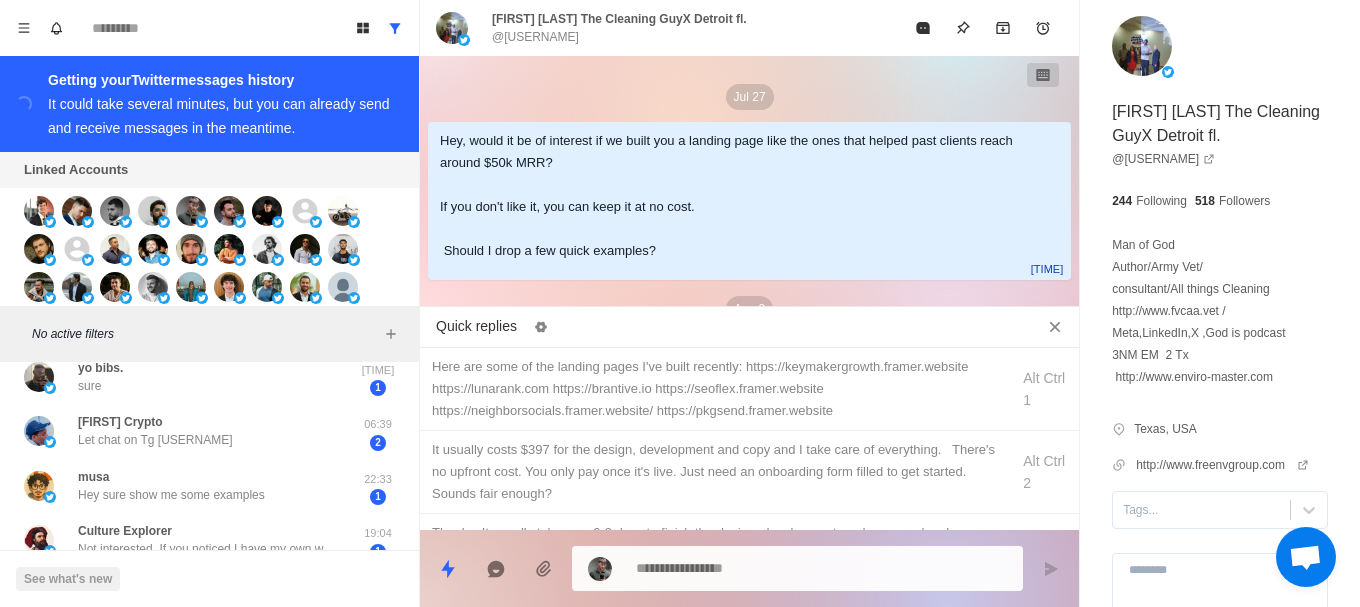 drag, startPoint x: 329, startPoint y: 416, endPoint x: 571, endPoint y: 267, distance: 284.19183 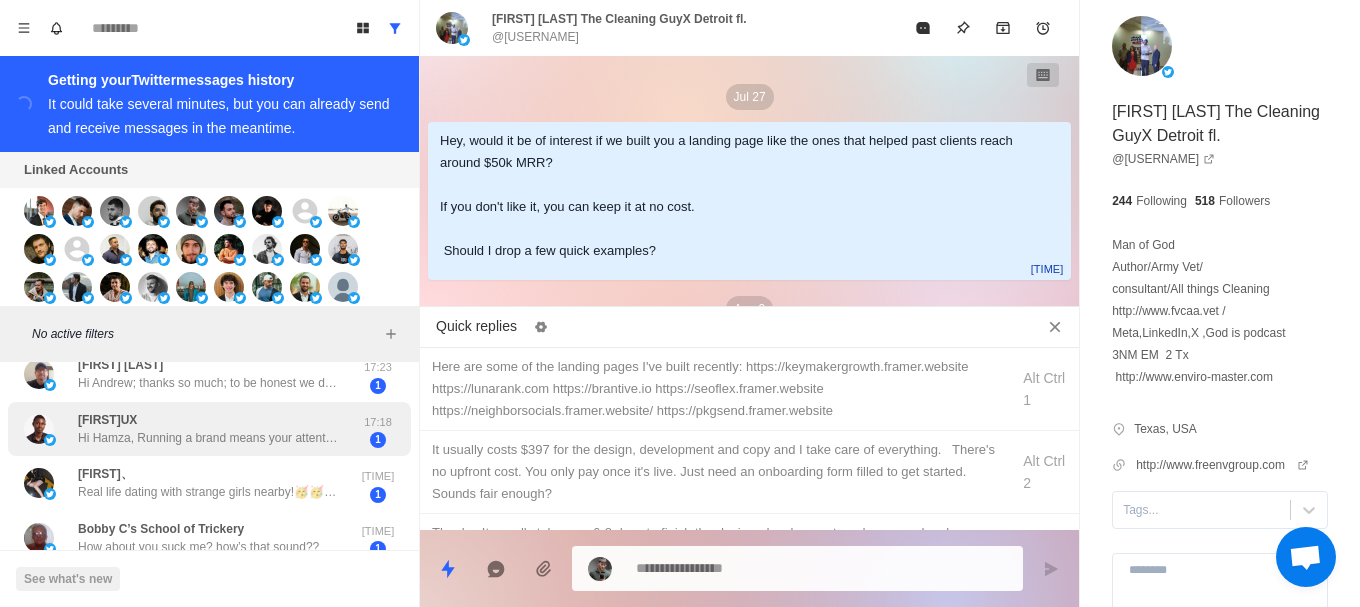 drag, startPoint x: 366, startPoint y: 377, endPoint x: 349, endPoint y: 459, distance: 83.74366 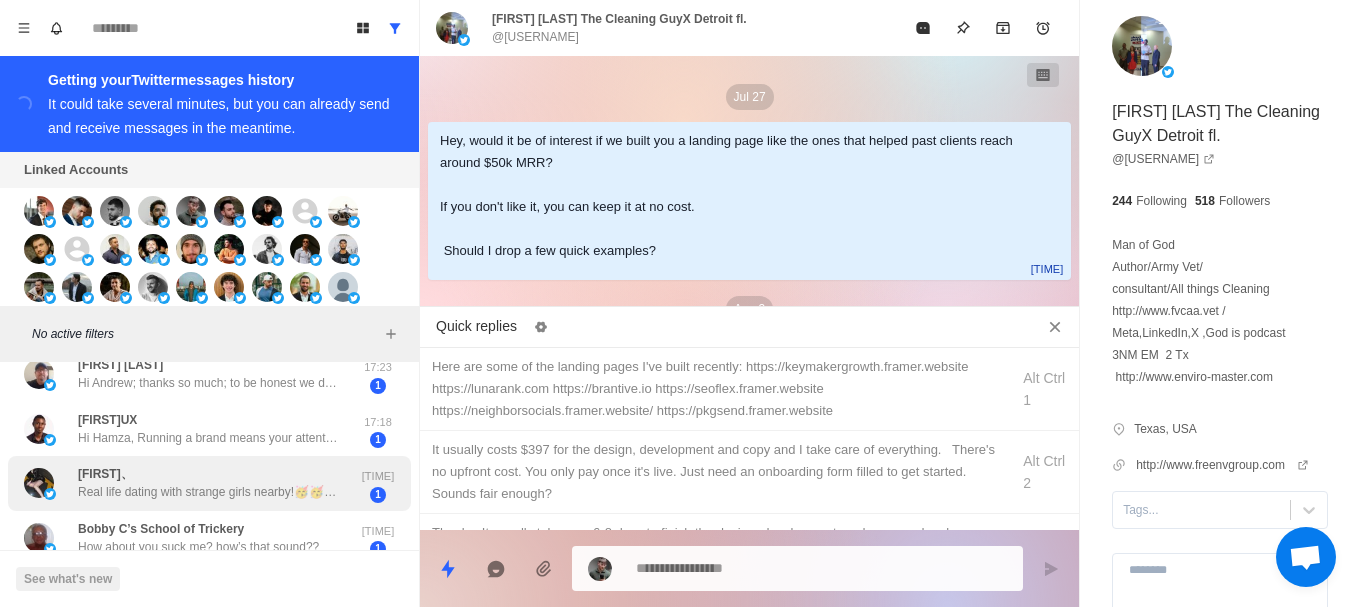scroll, scrollTop: 862, scrollLeft: 0, axis: vertical 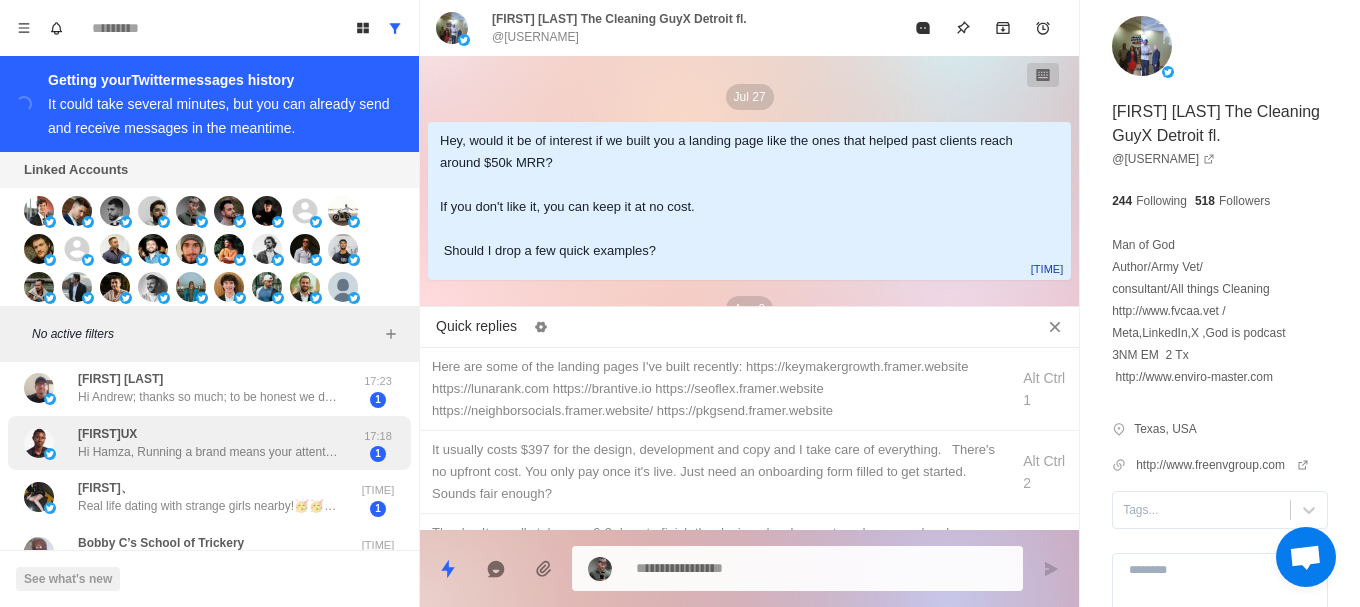drag, startPoint x: 340, startPoint y: 456, endPoint x: 337, endPoint y: 420, distance: 36.124783 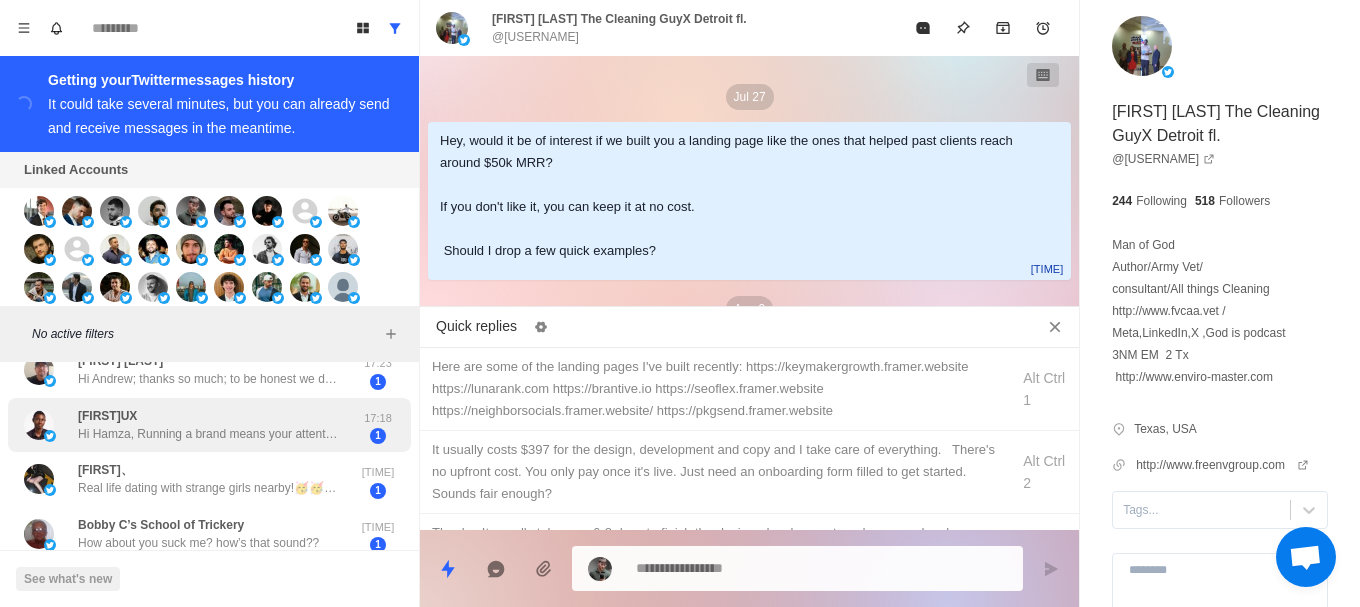 drag, startPoint x: 323, startPoint y: 423, endPoint x: 323, endPoint y: 460, distance: 37 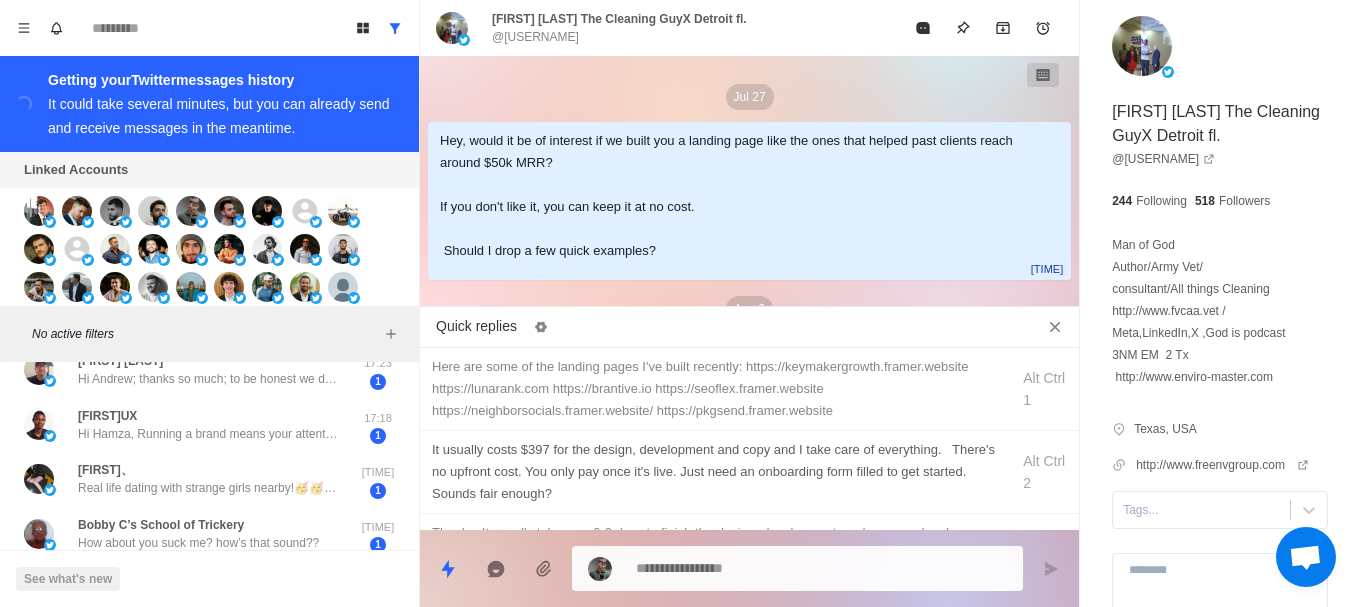 scroll, scrollTop: 847, scrollLeft: 0, axis: vertical 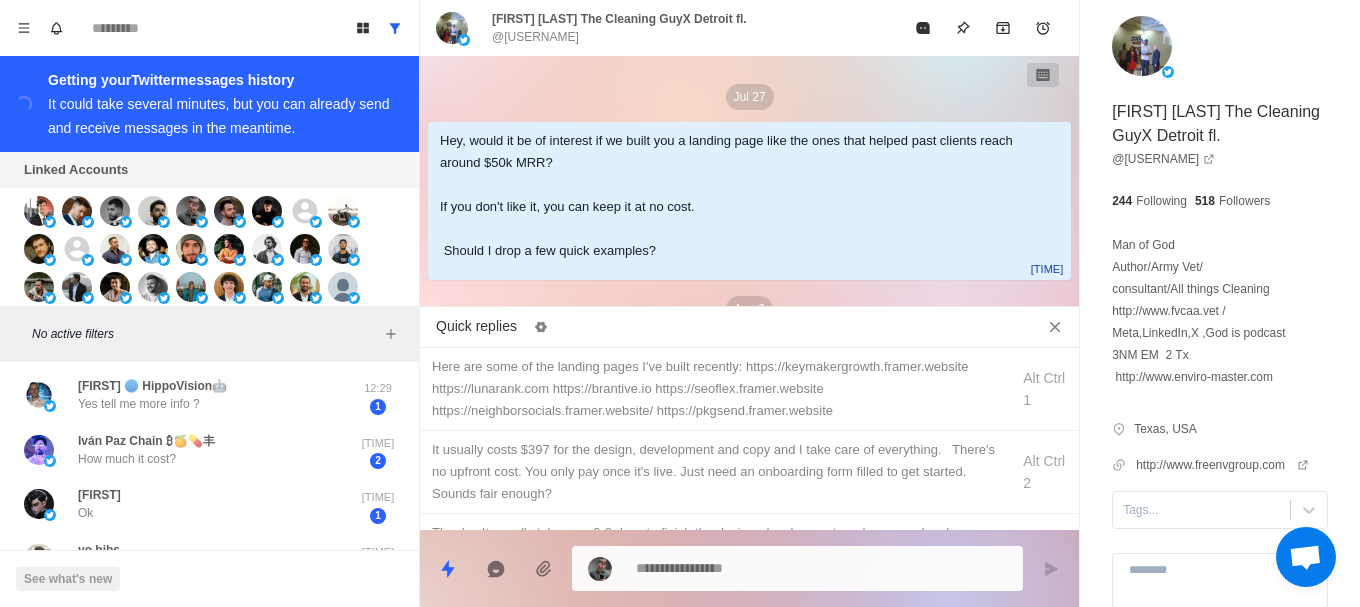 drag, startPoint x: 287, startPoint y: 495, endPoint x: 289, endPoint y: 354, distance: 141.01419 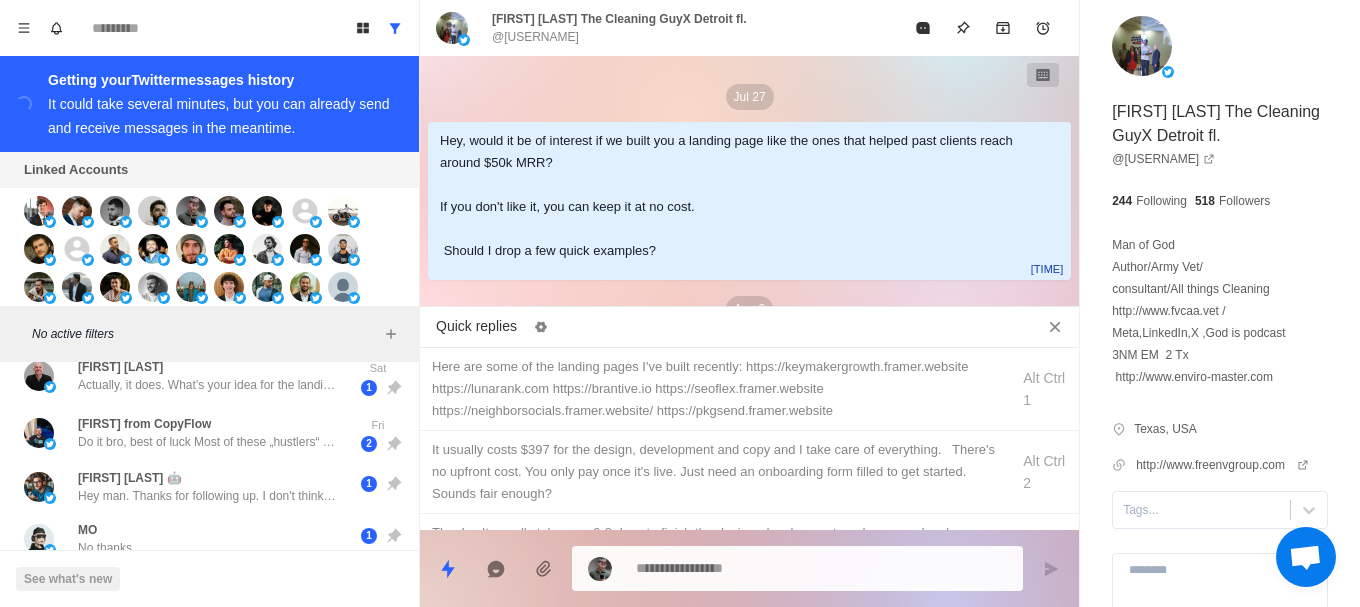 scroll, scrollTop: 0, scrollLeft: 0, axis: both 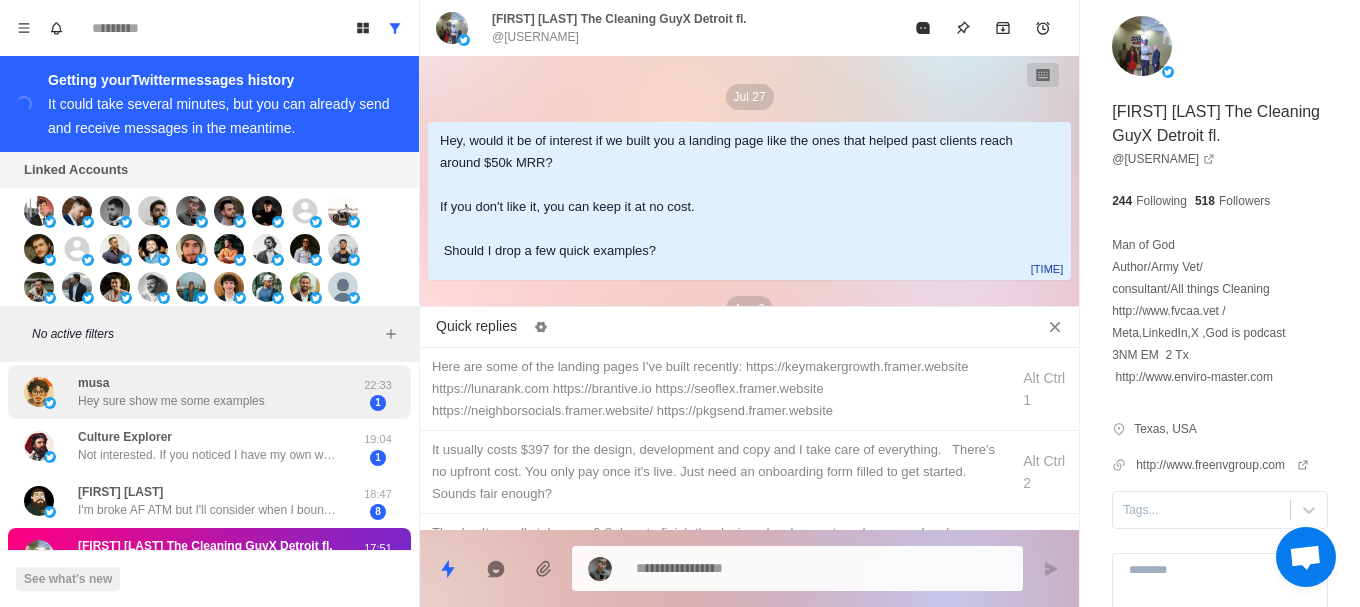 click on "musa Hey sure show me some examples" at bounding box center [188, 392] 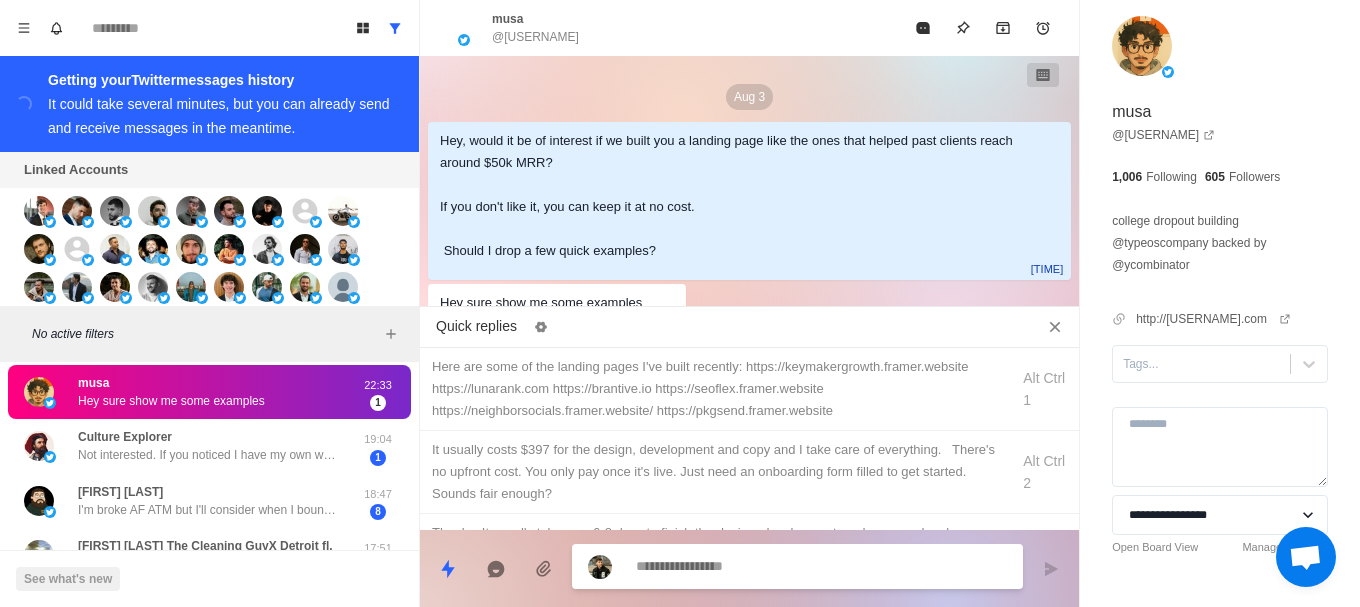scroll, scrollTop: 22, scrollLeft: 0, axis: vertical 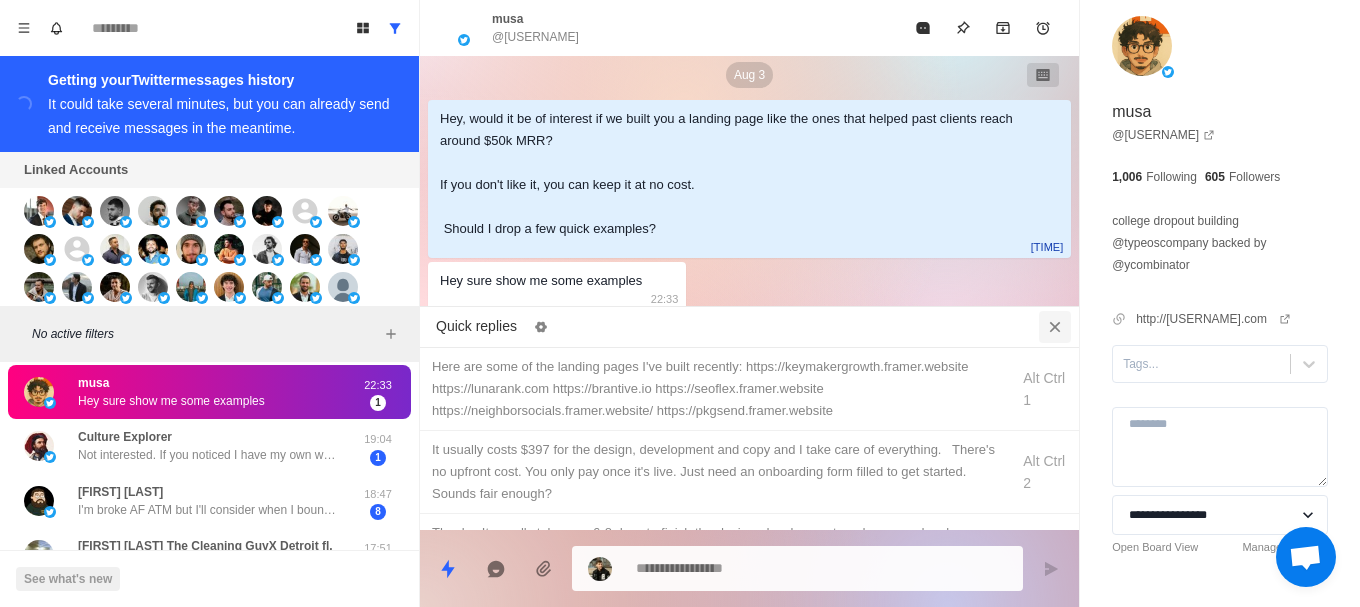 click at bounding box center [1055, 327] 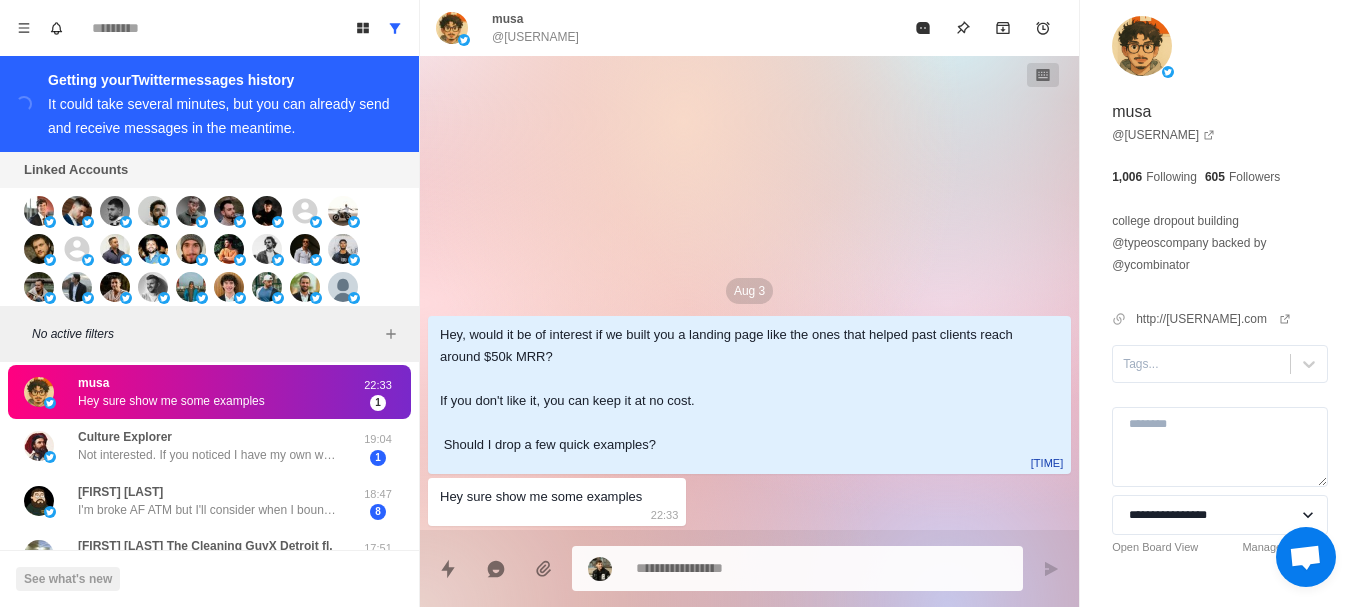 drag, startPoint x: 534, startPoint y: 419, endPoint x: 545, endPoint y: 468, distance: 50.219517 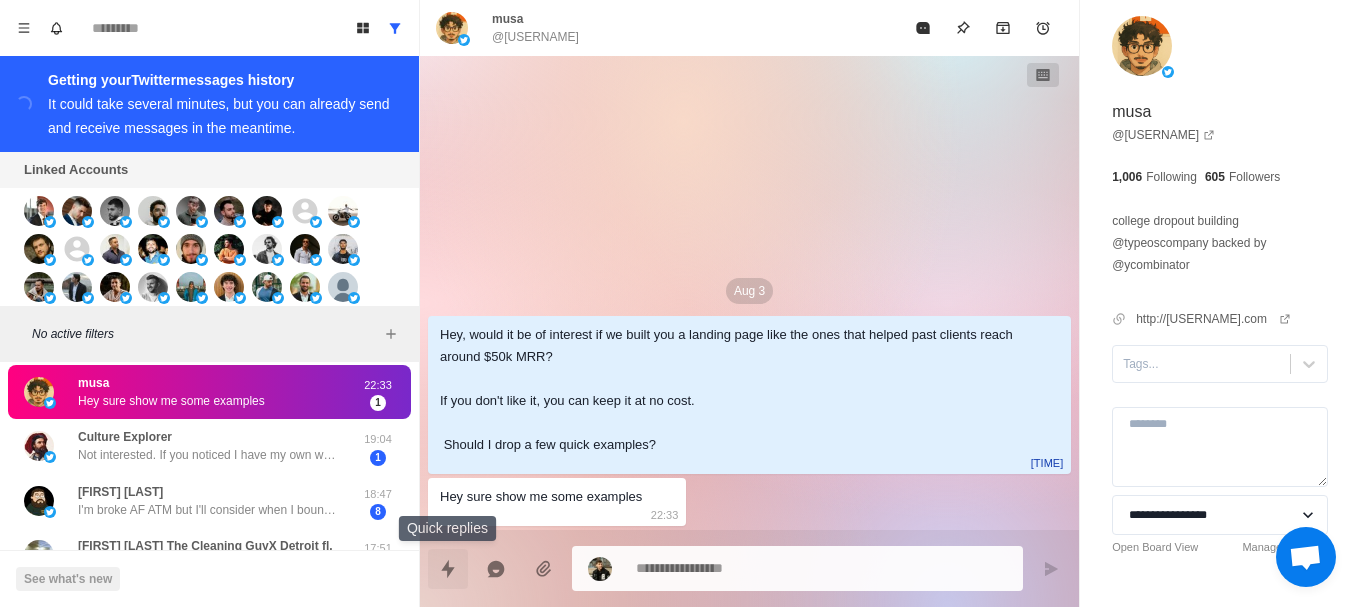 click 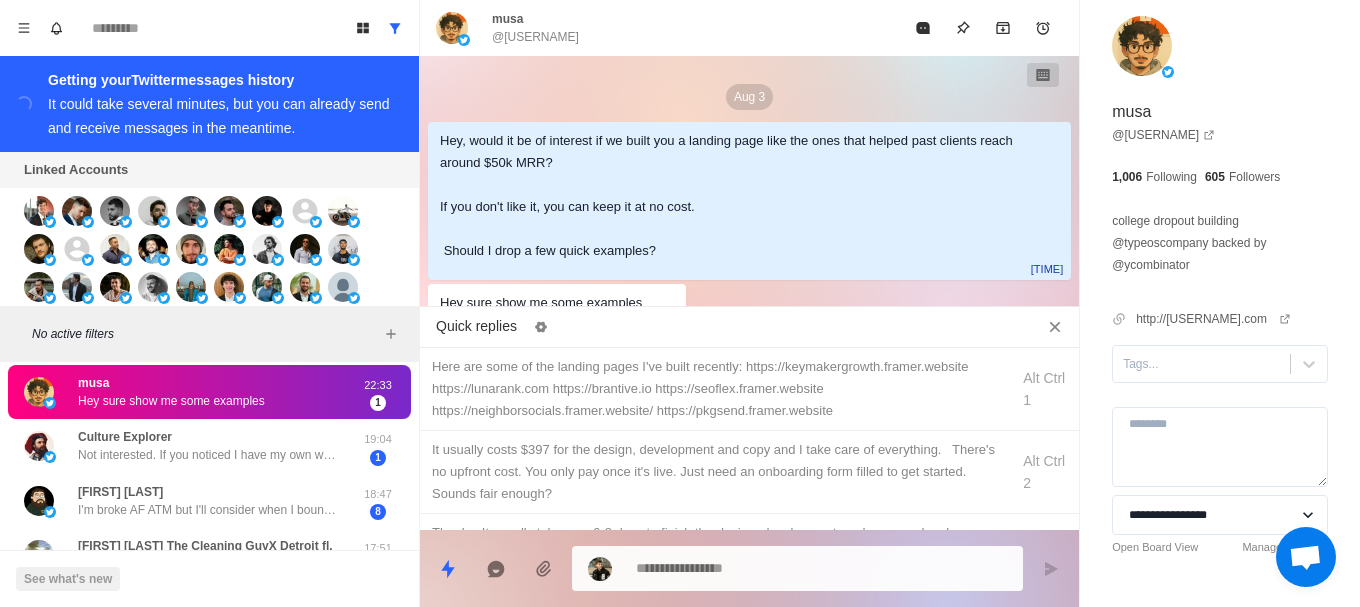 click on "Here are some of the landing pages I've built recently:
https://keymakergrowth.framer.website
https://lunarank.com
https://brantive.io
https://seoflex.framer.website
https://neighborsocials.framer.website/
https://pkgsend.framer.website" at bounding box center (714, 389) 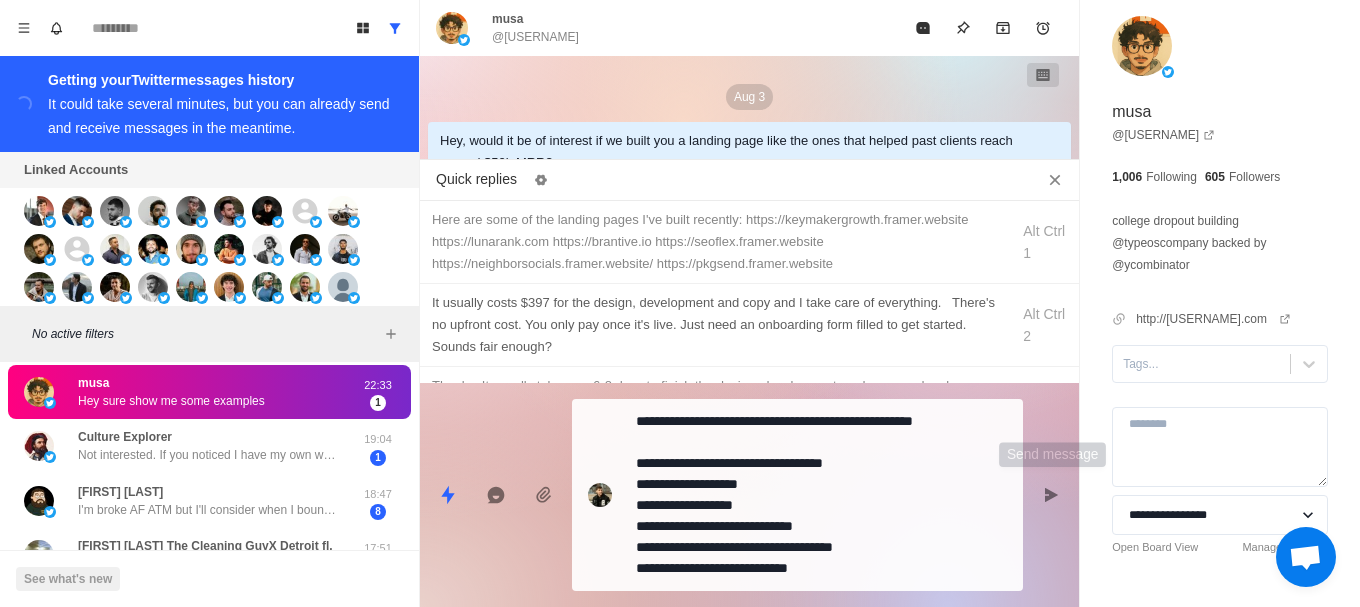 click 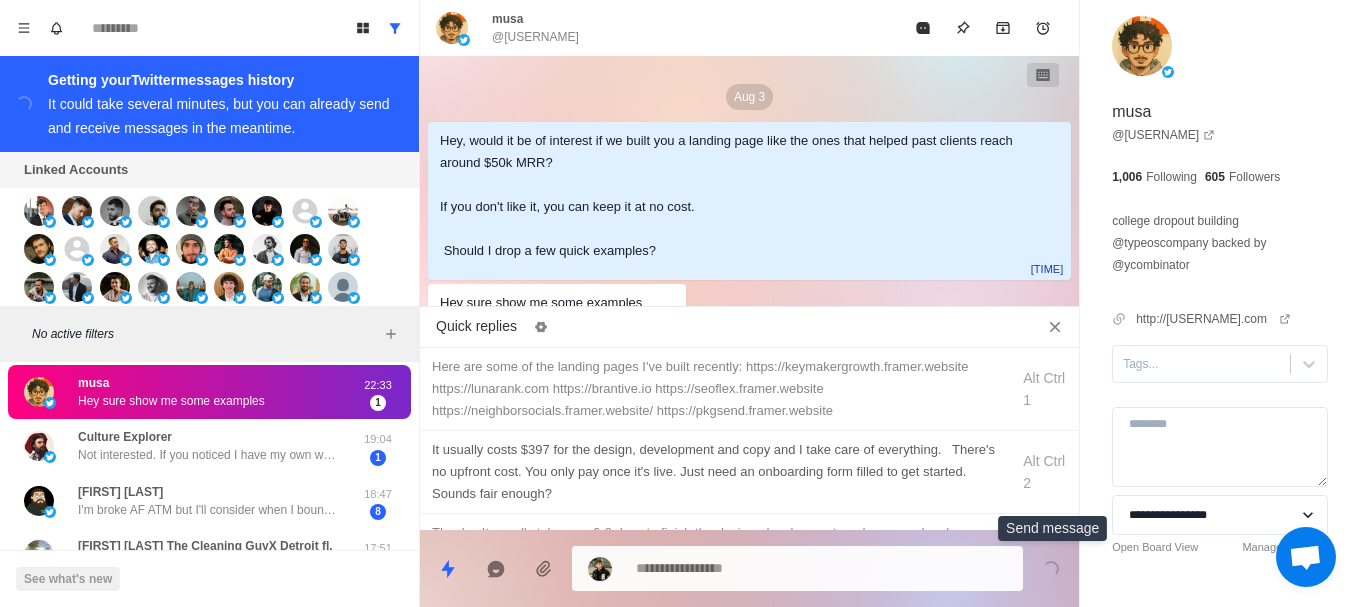 scroll, scrollTop: 278, scrollLeft: 0, axis: vertical 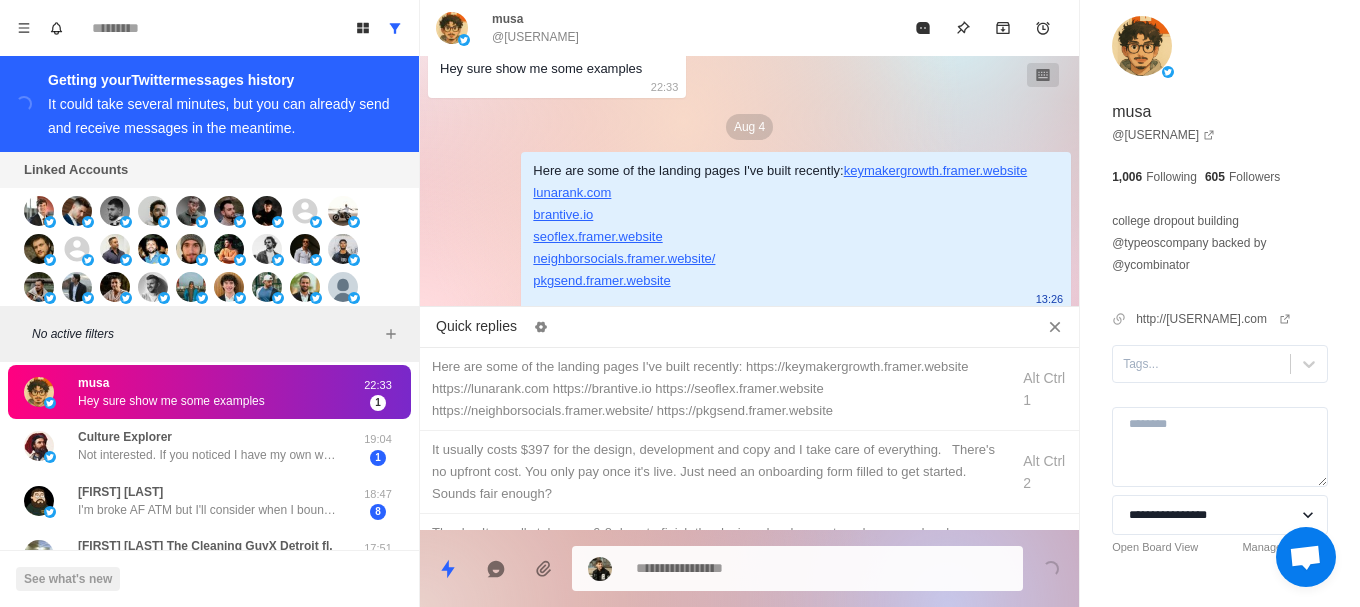 click on "It usually costs $397 for the design, development and copy and I take care of everything.
There's no upfront cost. You only pay once it's live. Just need an onboarding form filled to get started. Sounds fair enough?" at bounding box center (714, 472) 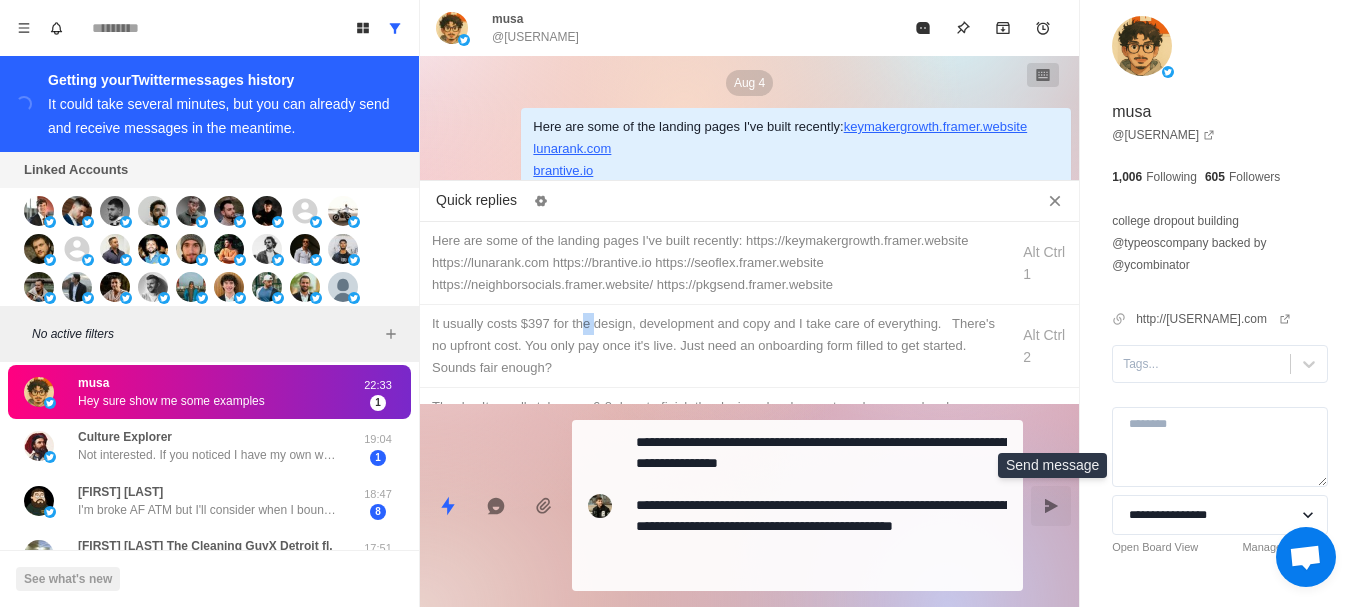 click 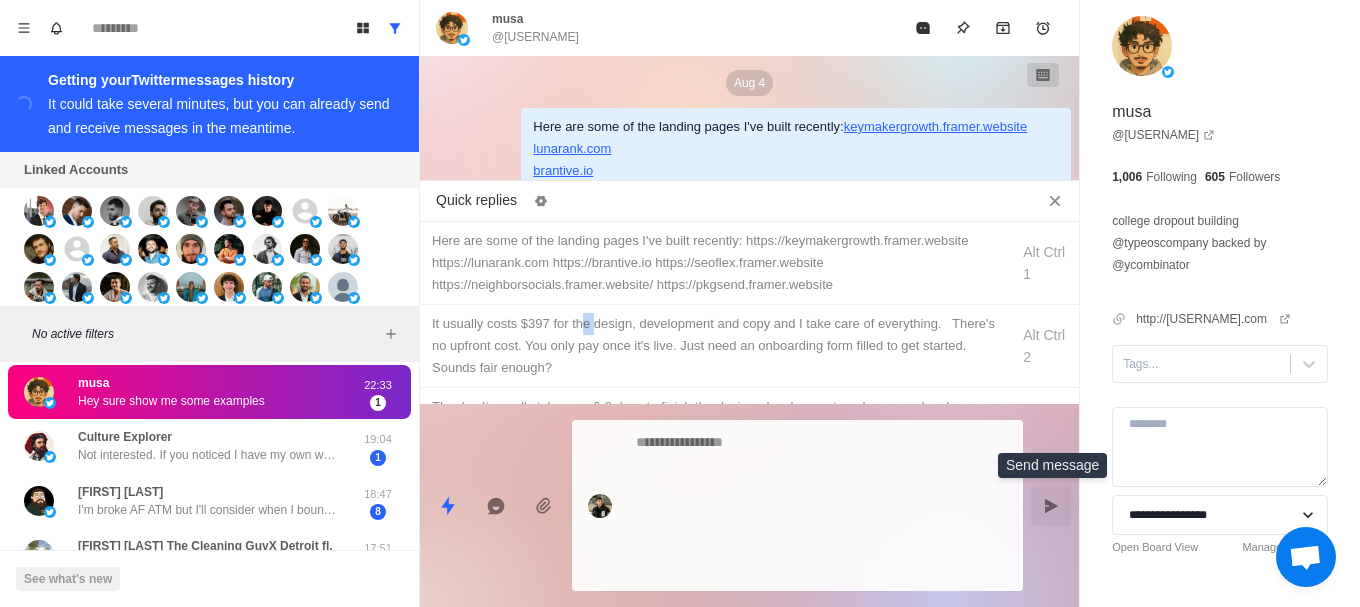 scroll, scrollTop: 396, scrollLeft: 0, axis: vertical 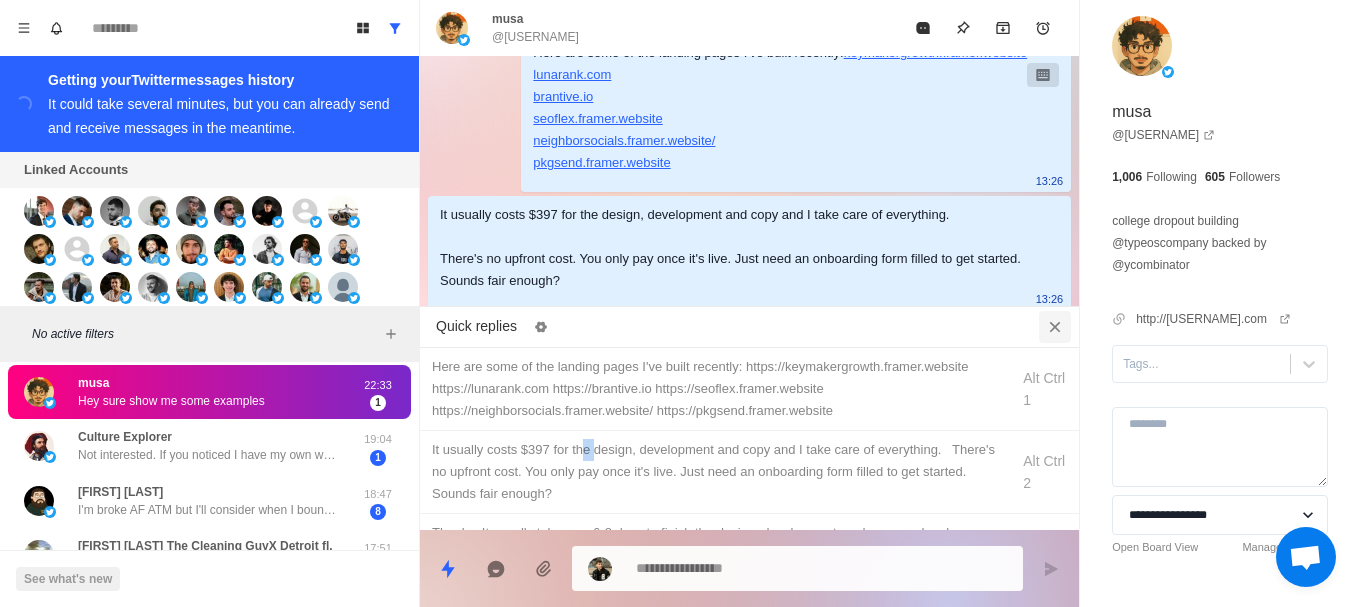 click 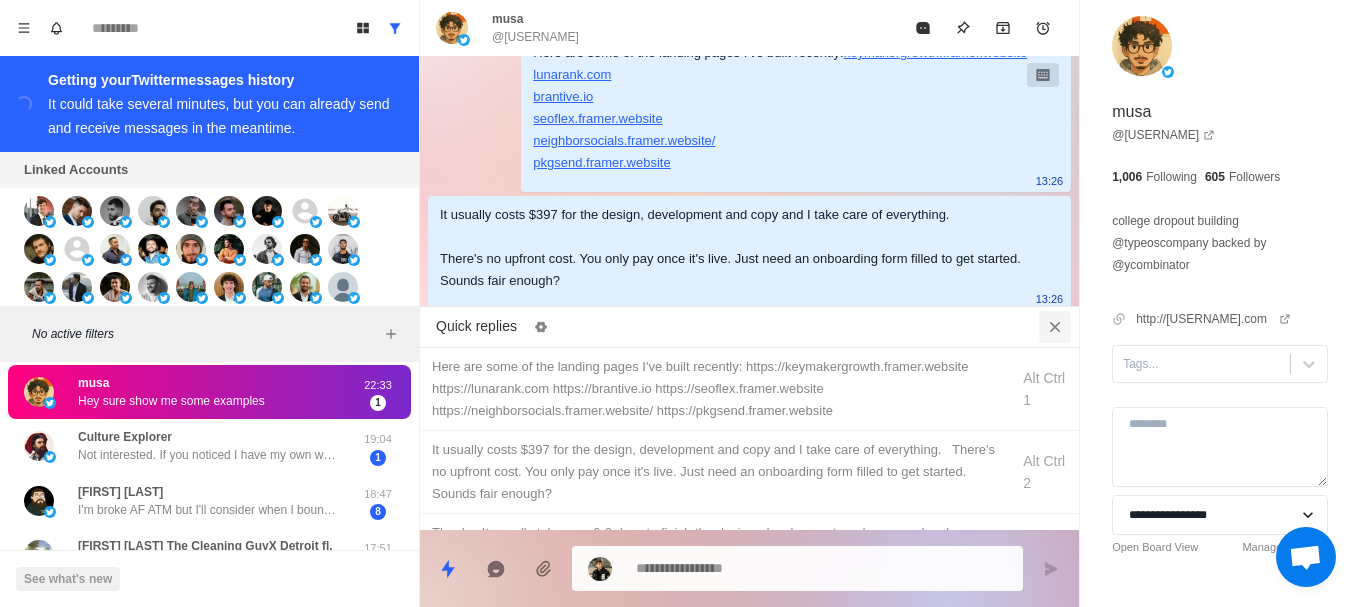 scroll, scrollTop: 180, scrollLeft: 0, axis: vertical 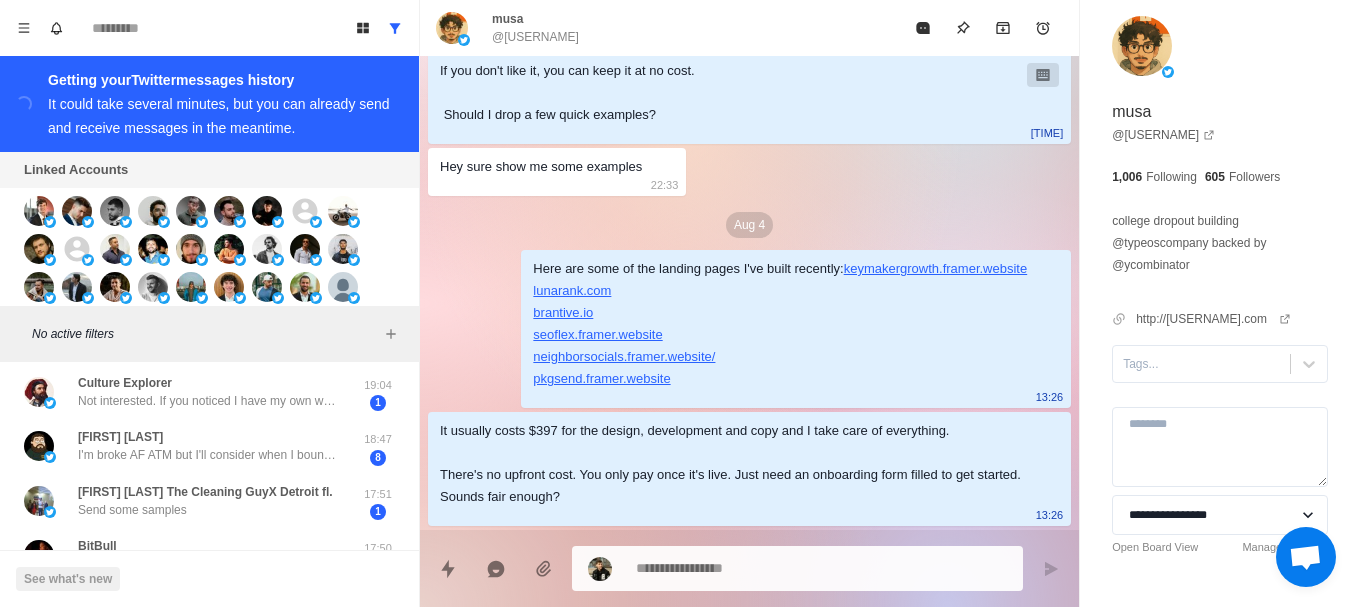 click on "Aug 3 Hey, would it be of interest if we built you a landing page like the ones that helped past clients reach around $50k MRR?
If you don't like it, you can keep it at no cost.
Should I drop a few quick examples? [TIME] Hey sure show me some examples [TIME] Aug 4 Here are some of the landing pages I've built recently:
keymakergrowth.framer.website
lunarank.com
brantive.io
seoflex.framer.website
neighborsocials.framer.website/
pkgsend.framer.website [TIME] It usually costs $397 for the design, development and copy and I take care of everything.
There's no upfront cost. You only pay once it's live. Just need an onboarding form filled to get started. Sounds fair enough?
[TIME]" at bounding box center [749, 225] 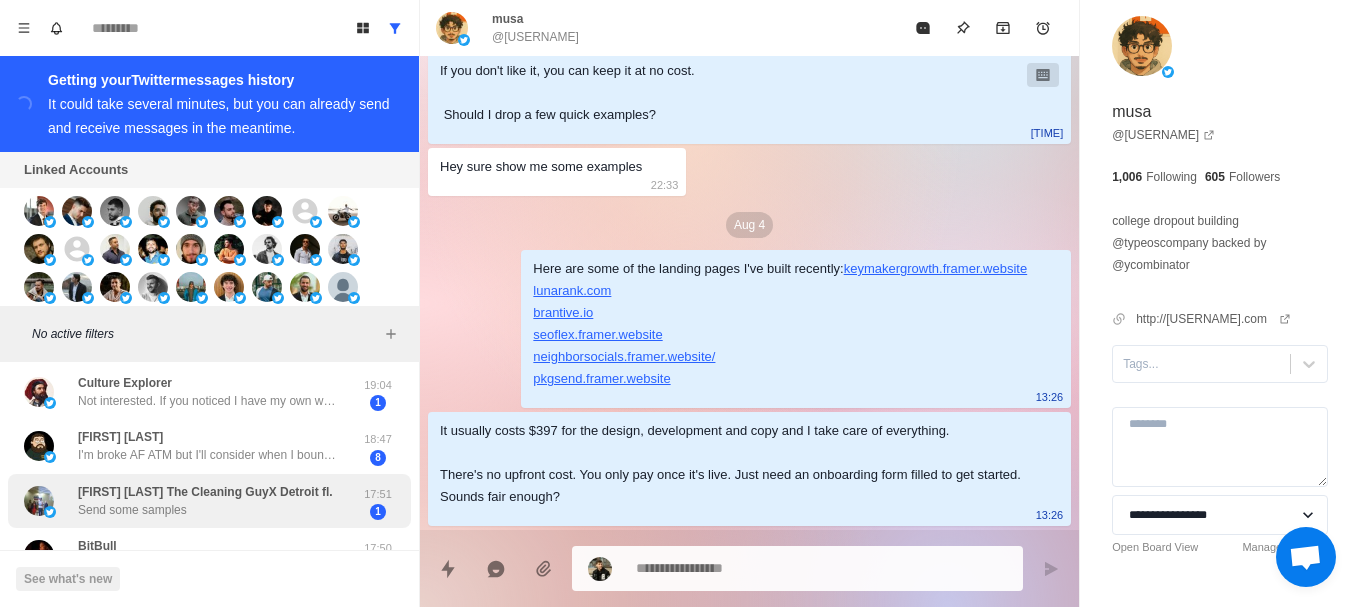 drag, startPoint x: 340, startPoint y: 500, endPoint x: 357, endPoint y: 496, distance: 17.464249 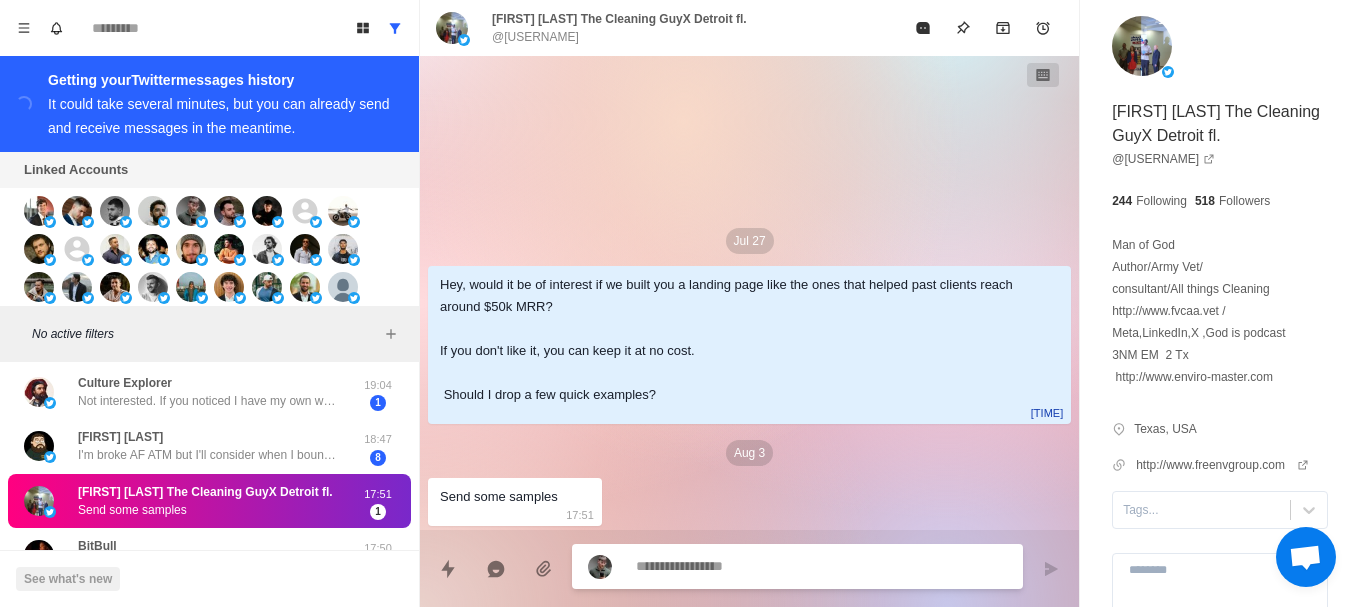 scroll, scrollTop: 0, scrollLeft: 0, axis: both 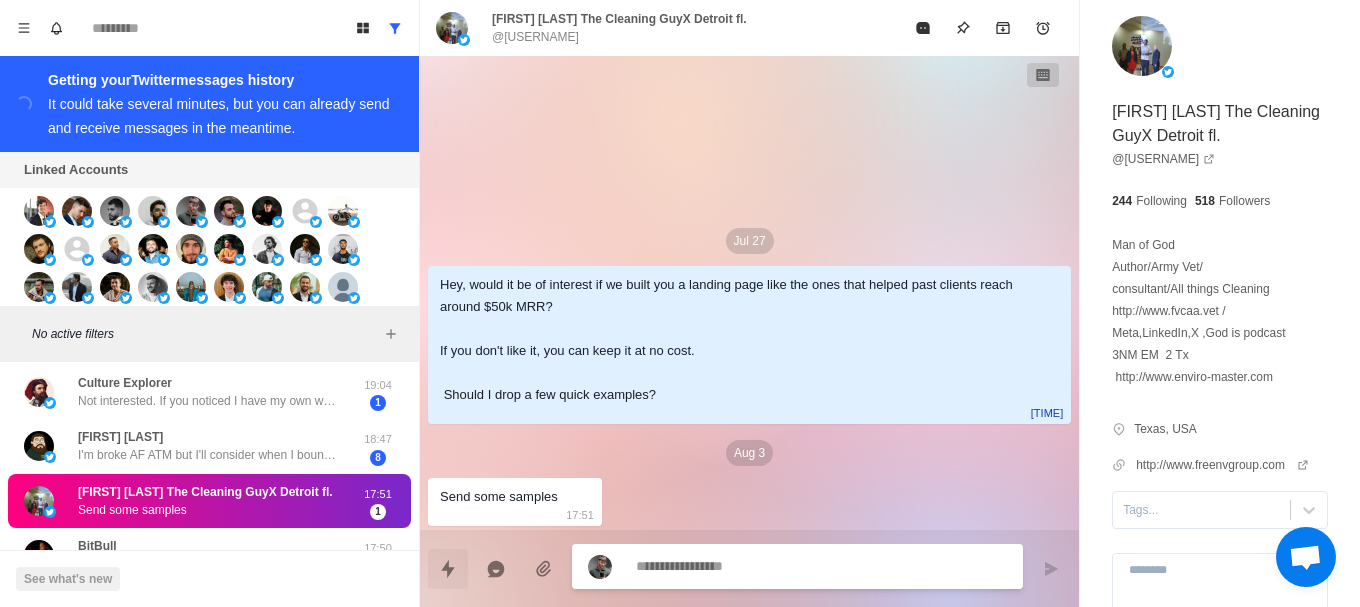 click at bounding box center (448, 569) 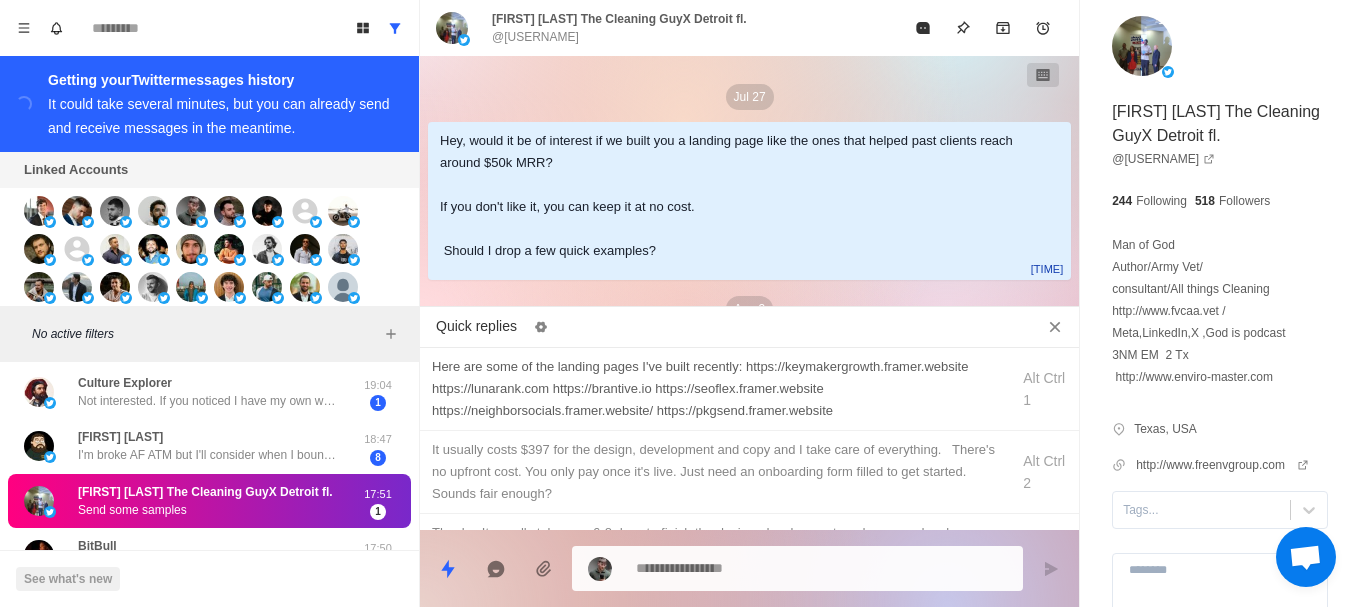 click on "Here are some of the landing pages I've built recently:
https://keymakergrowth.framer.website
https://lunarank.com
https://brantive.io
https://seoflex.framer.website
https://neighborsocials.framer.website/
https://pkgsend.framer.website Alt Ctrl 1" at bounding box center [749, 389] 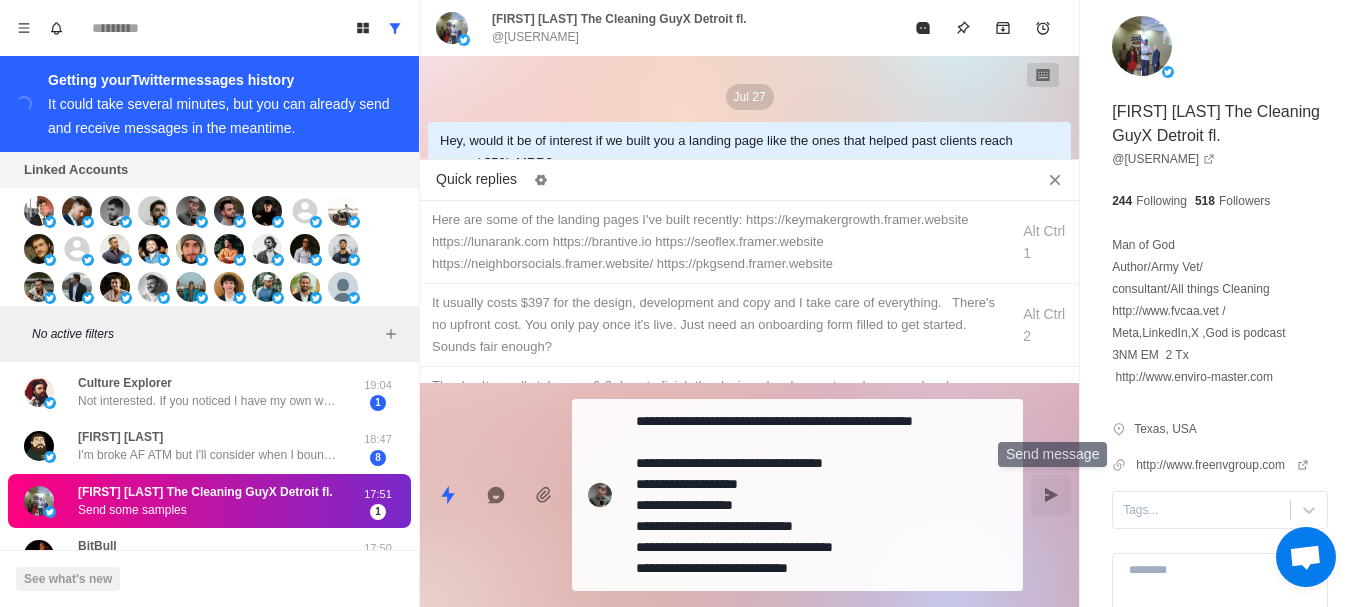 click at bounding box center (1051, 495) 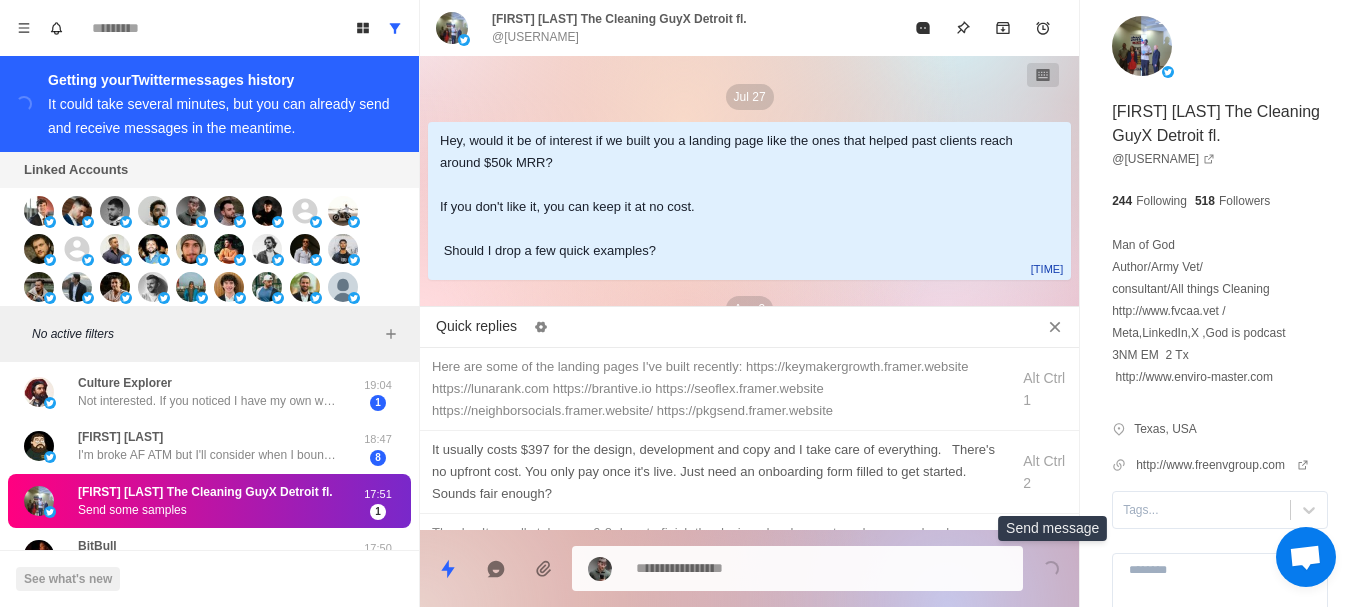 scroll, scrollTop: 328, scrollLeft: 0, axis: vertical 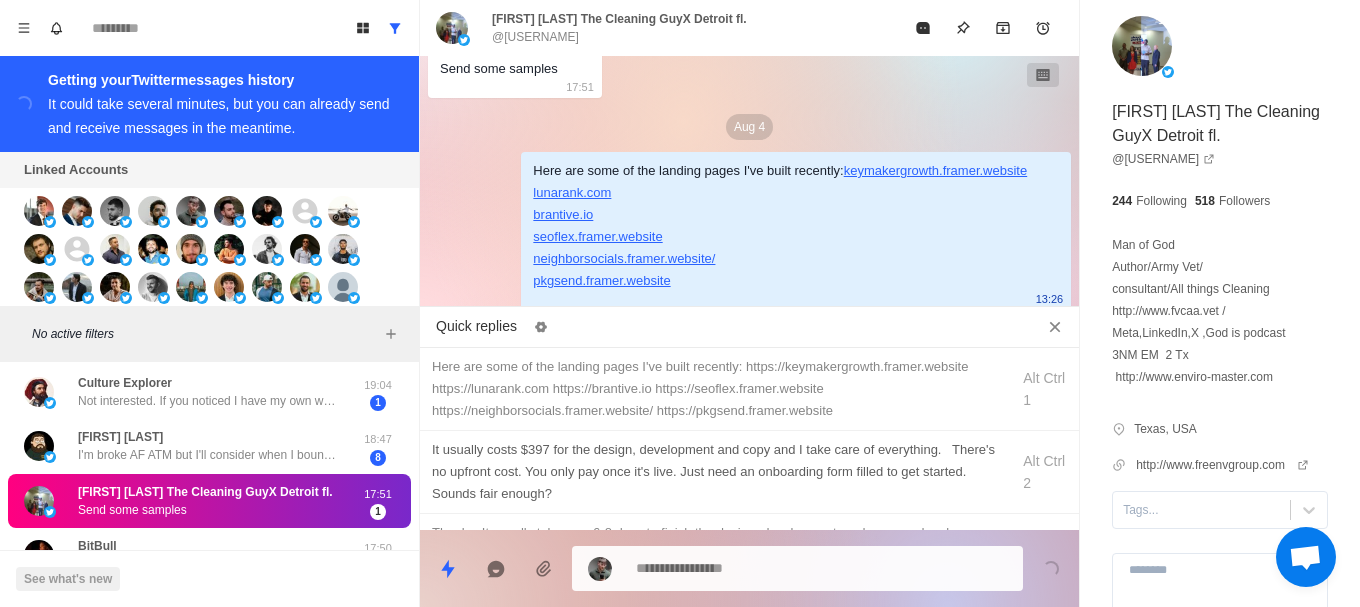 type on "*" 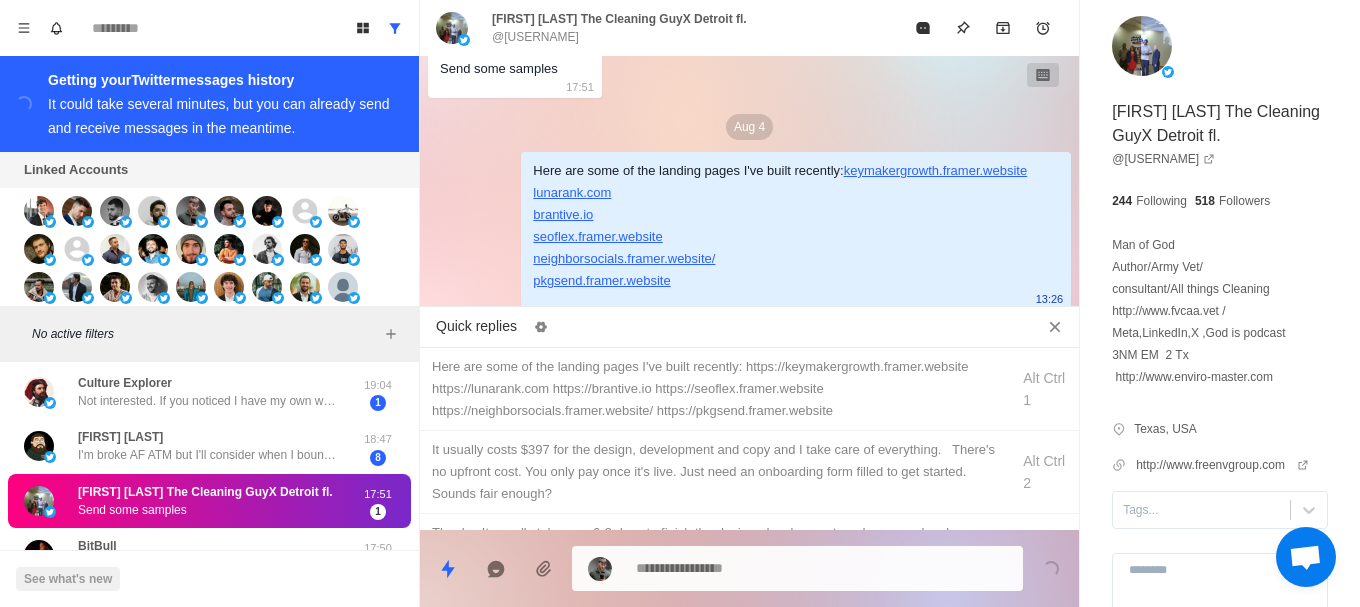 drag, startPoint x: 853, startPoint y: 460, endPoint x: 976, endPoint y: 466, distance: 123.146255 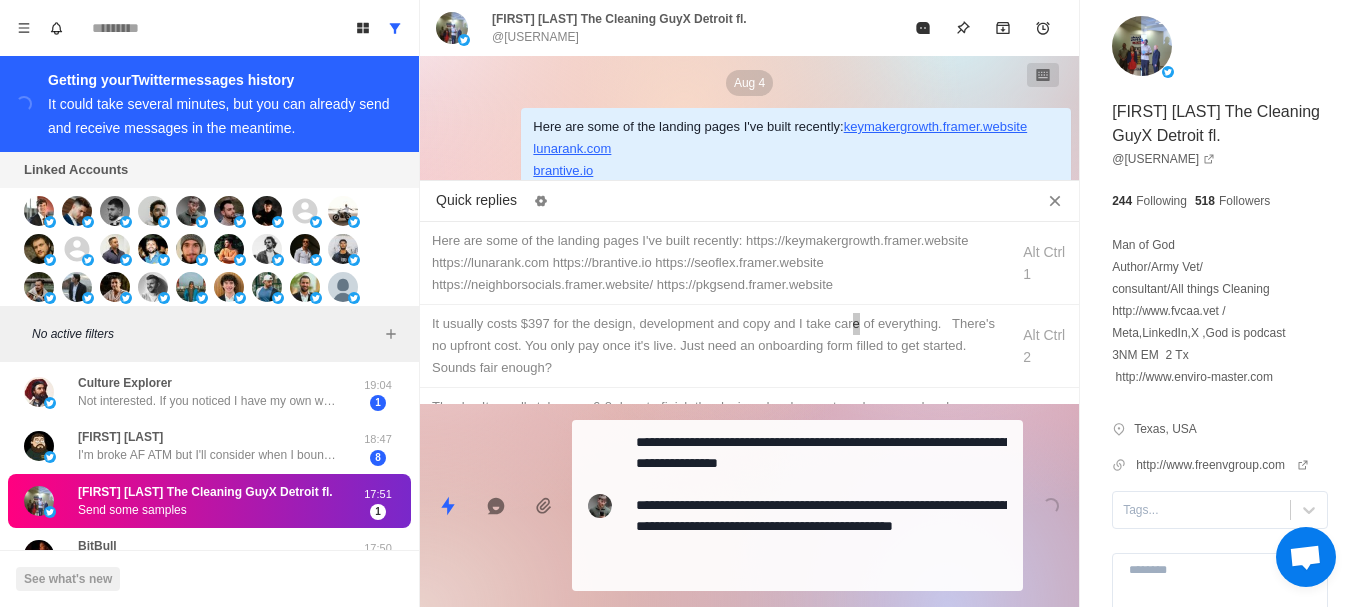 type on "*" 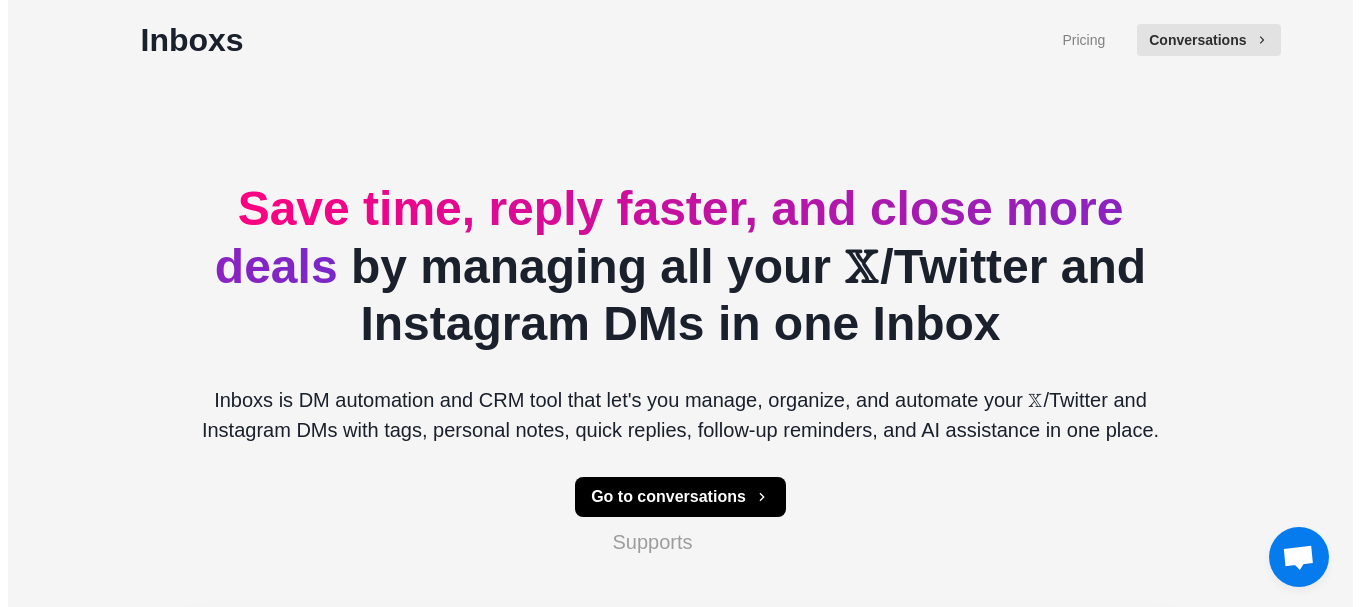 scroll, scrollTop: 0, scrollLeft: 0, axis: both 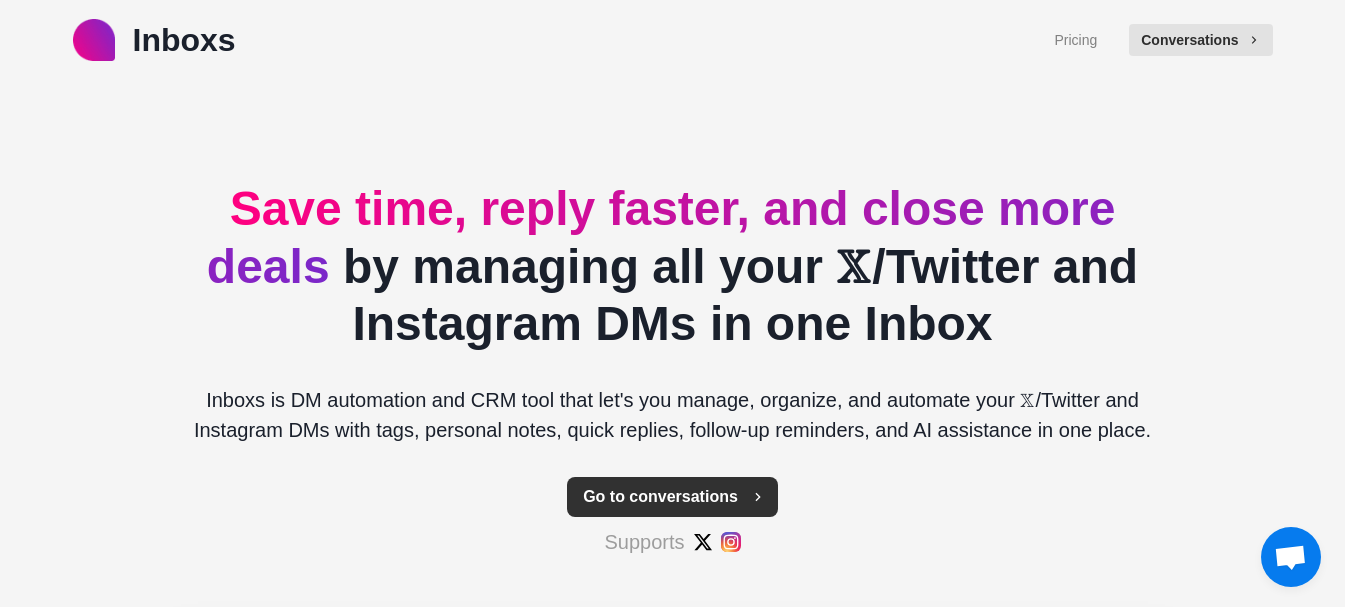 click on "Go to conversations" at bounding box center (672, 497) 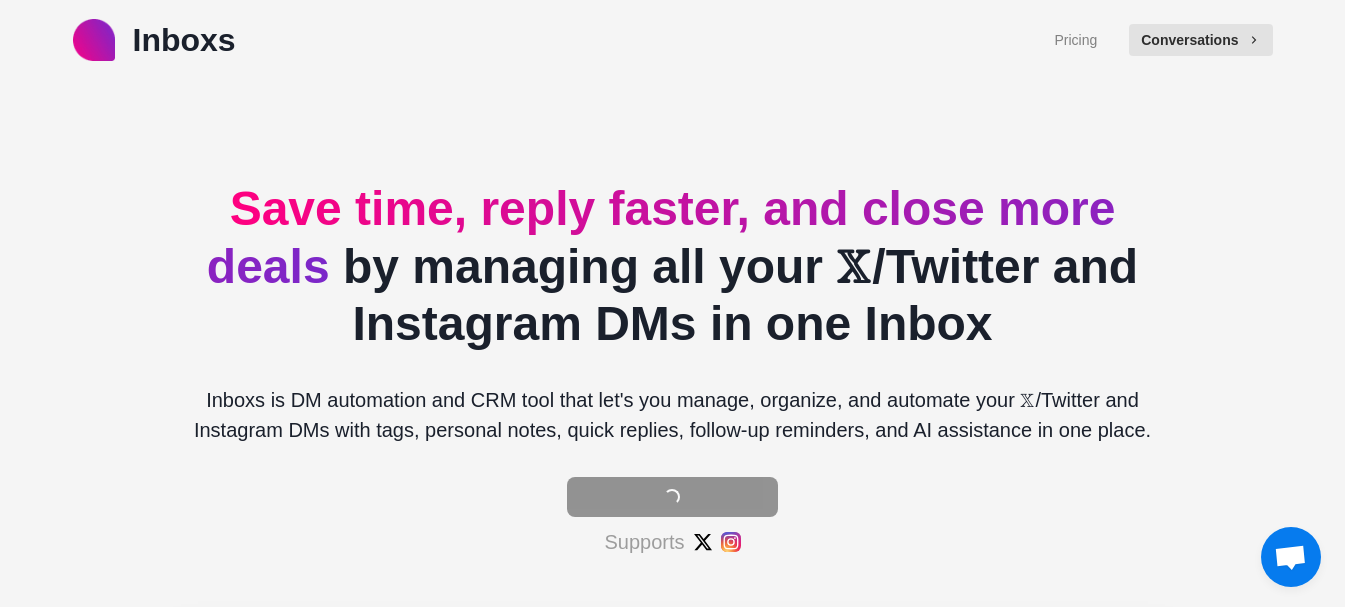 type on "*" 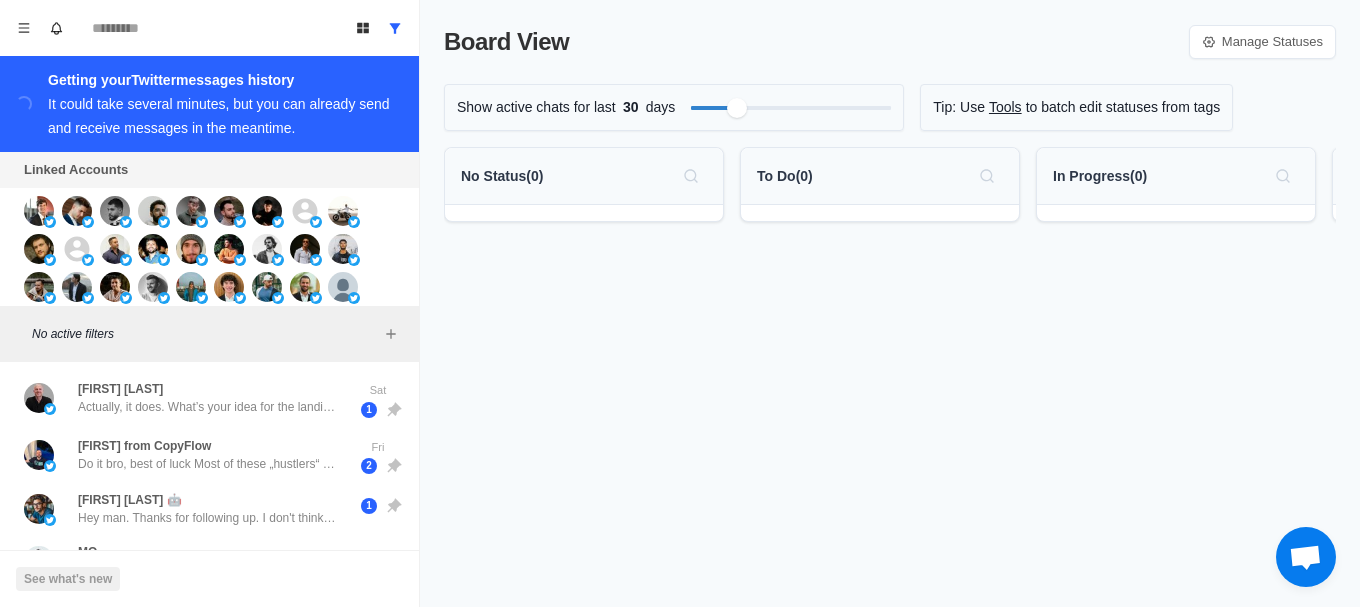 drag, startPoint x: 326, startPoint y: 461, endPoint x: 319, endPoint y: 499, distance: 38.63936 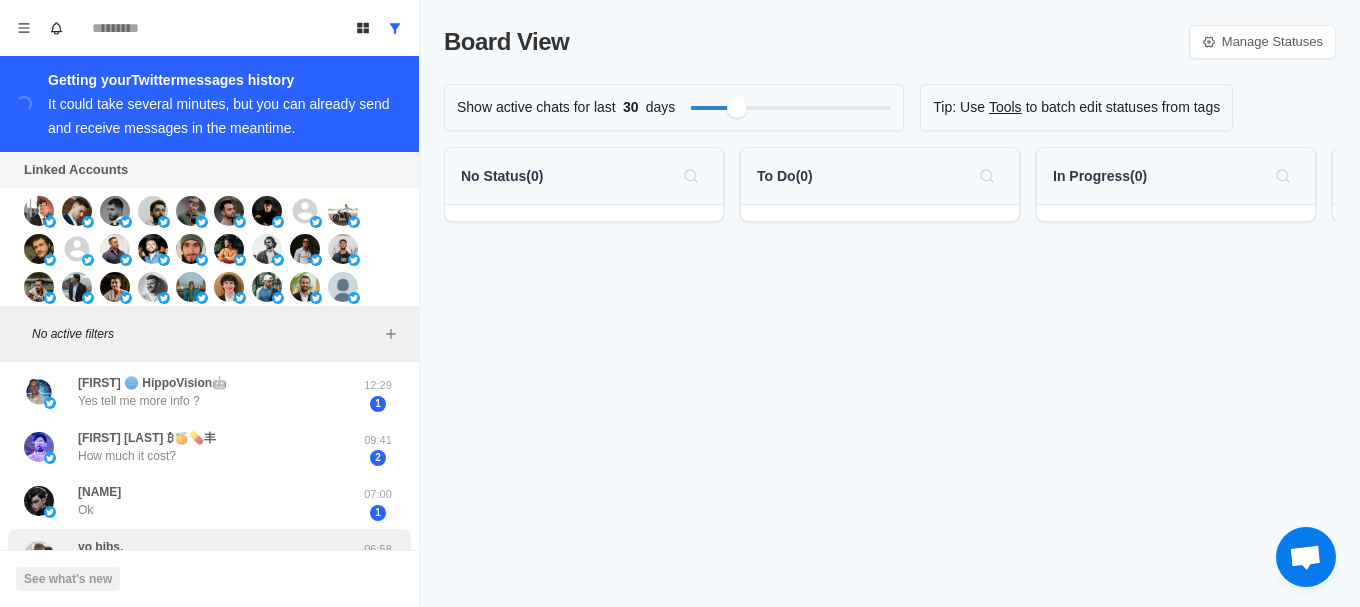 scroll, scrollTop: 301, scrollLeft: 0, axis: vertical 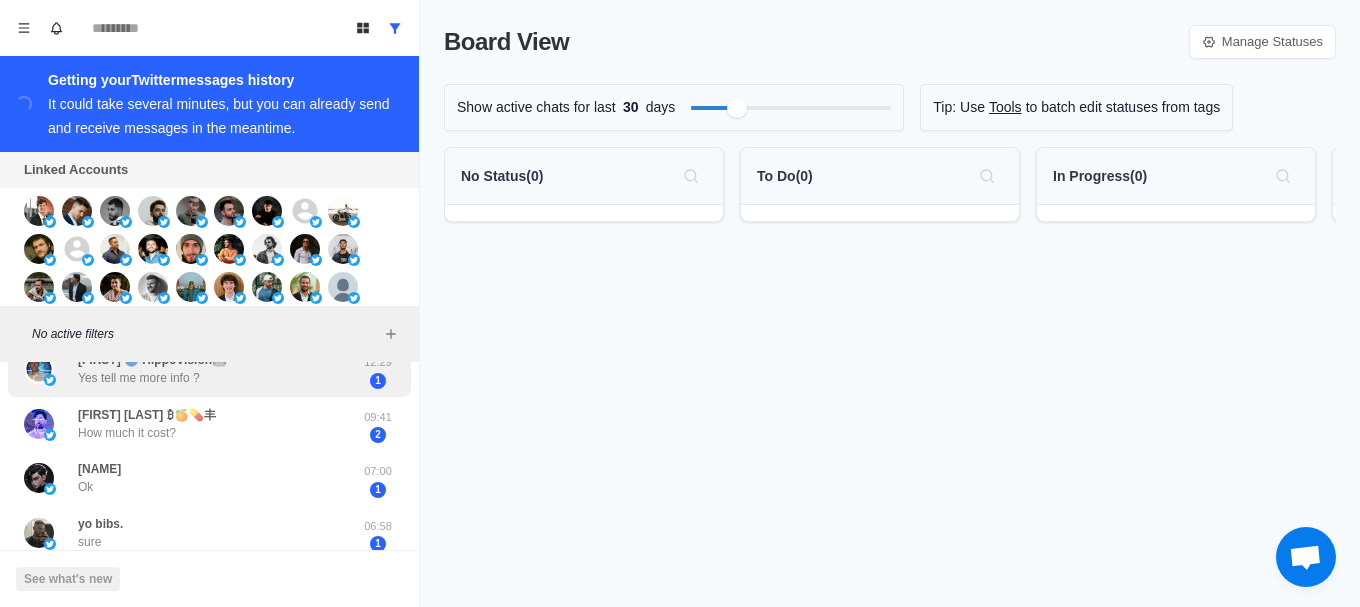 drag, startPoint x: 294, startPoint y: 559, endPoint x: 298, endPoint y: 365, distance: 194.04123 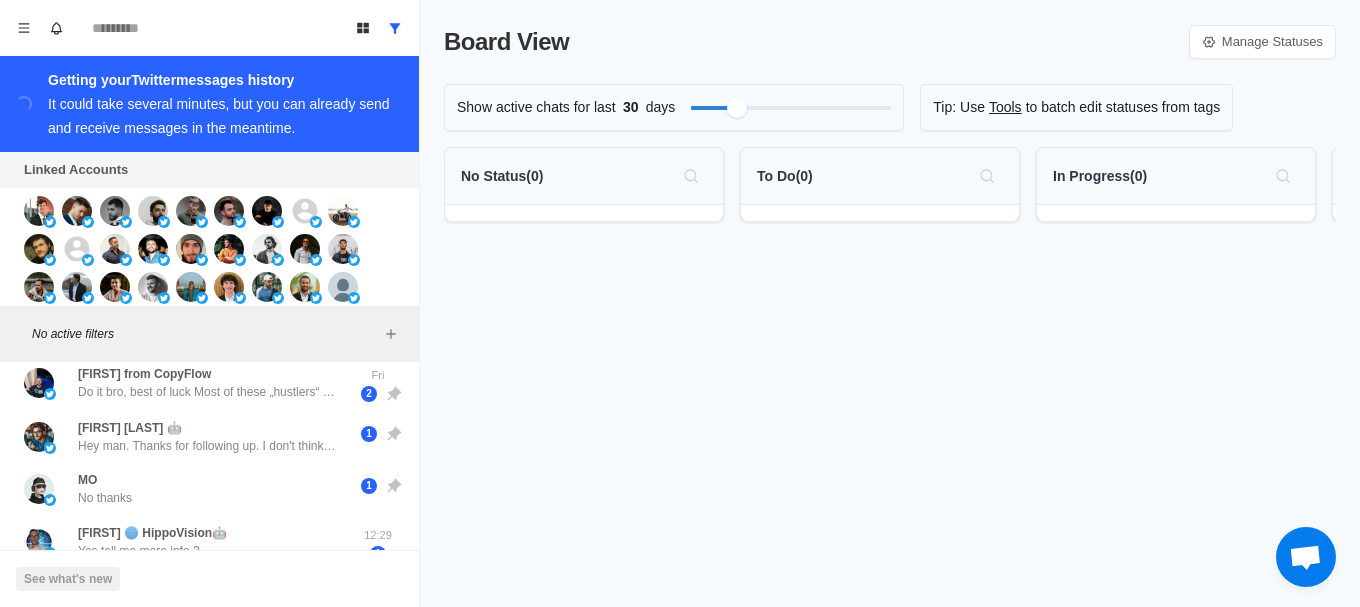 scroll, scrollTop: 0, scrollLeft: 0, axis: both 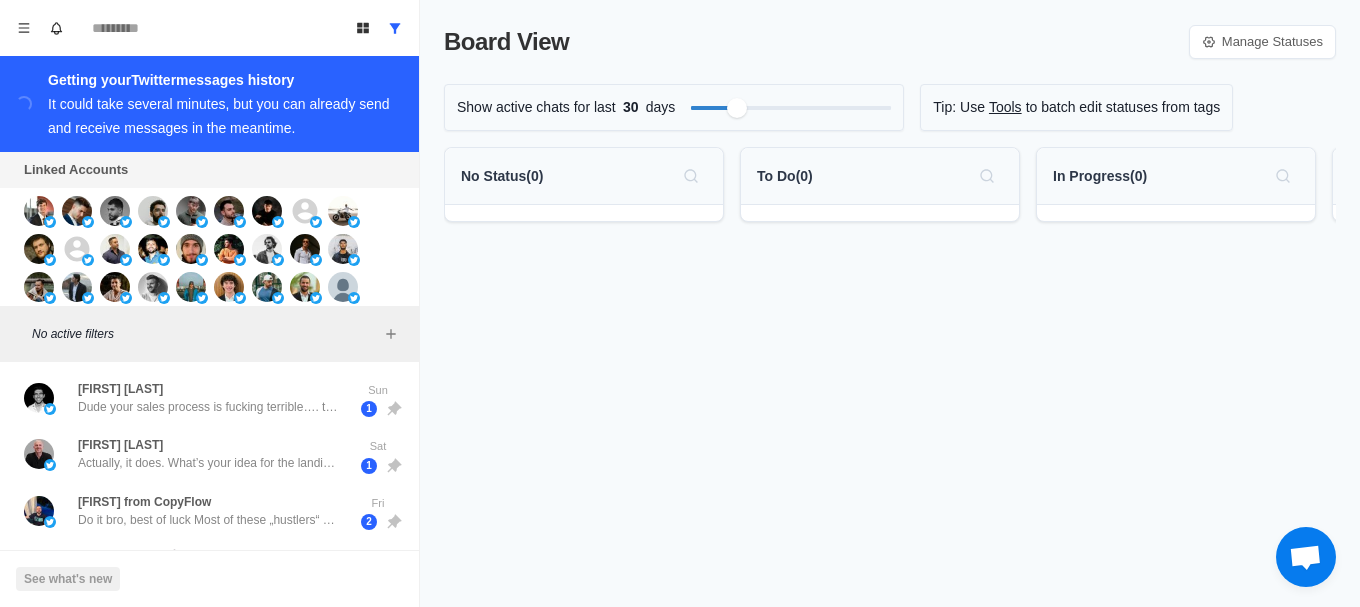 drag, startPoint x: 322, startPoint y: 487, endPoint x: 312, endPoint y: 350, distance: 137.36447 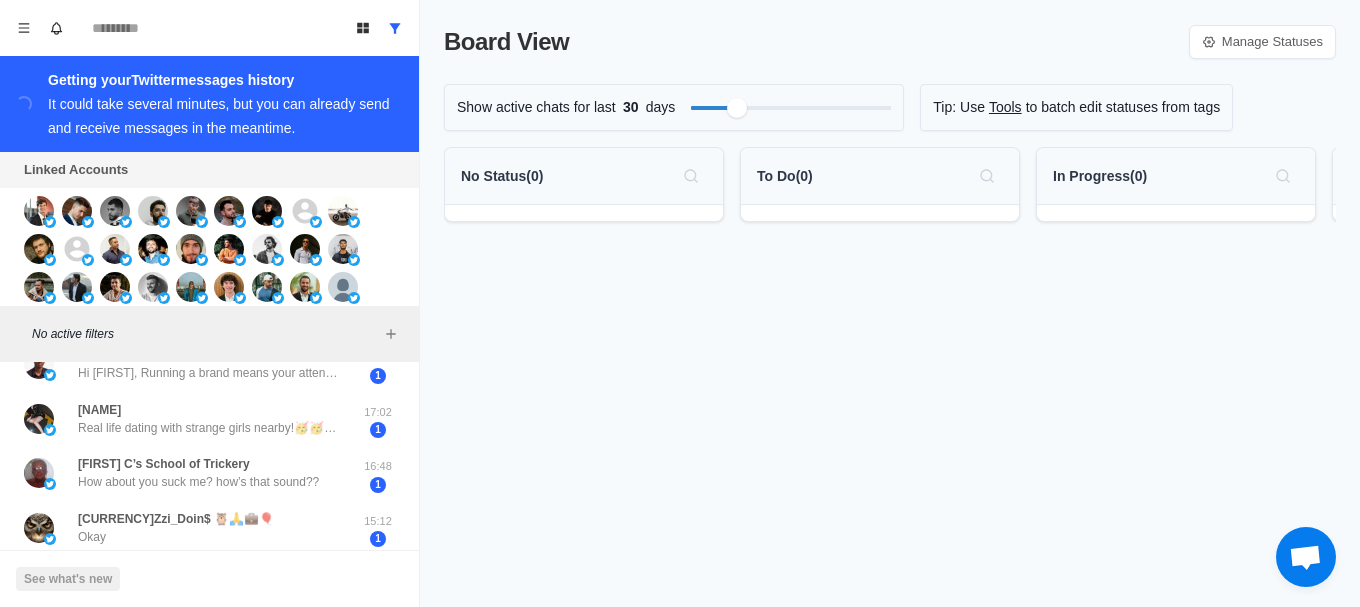 scroll, scrollTop: 1030, scrollLeft: 0, axis: vertical 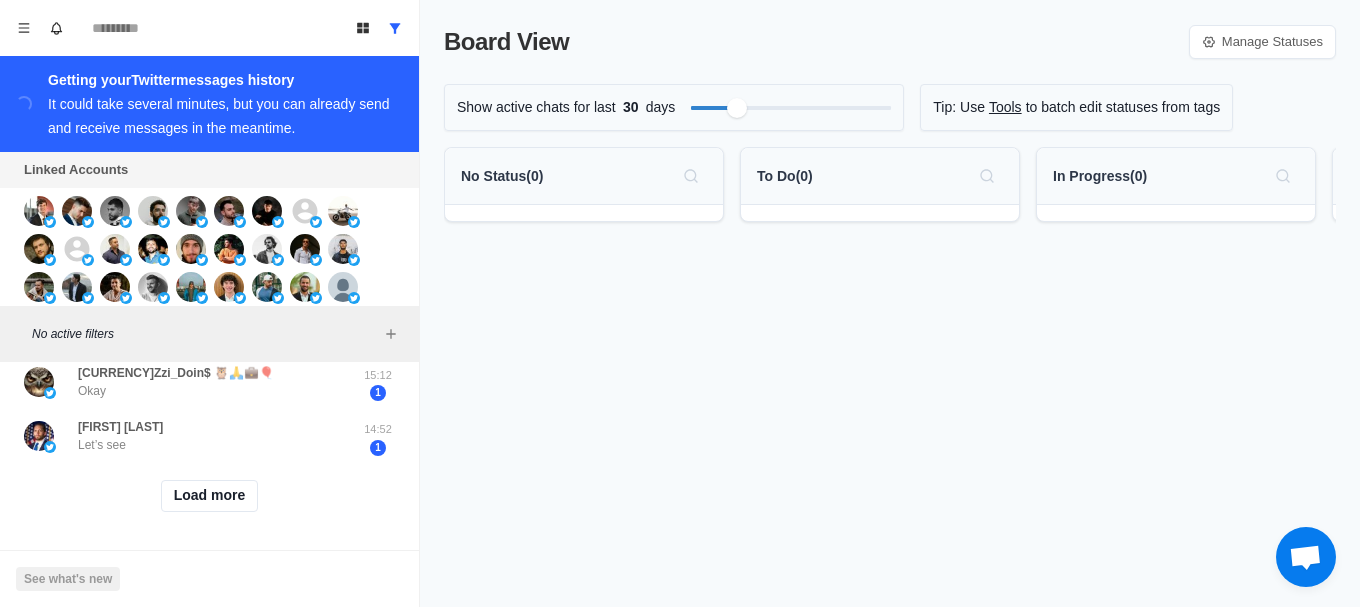 drag, startPoint x: 267, startPoint y: 436, endPoint x: 291, endPoint y: 646, distance: 211.36697 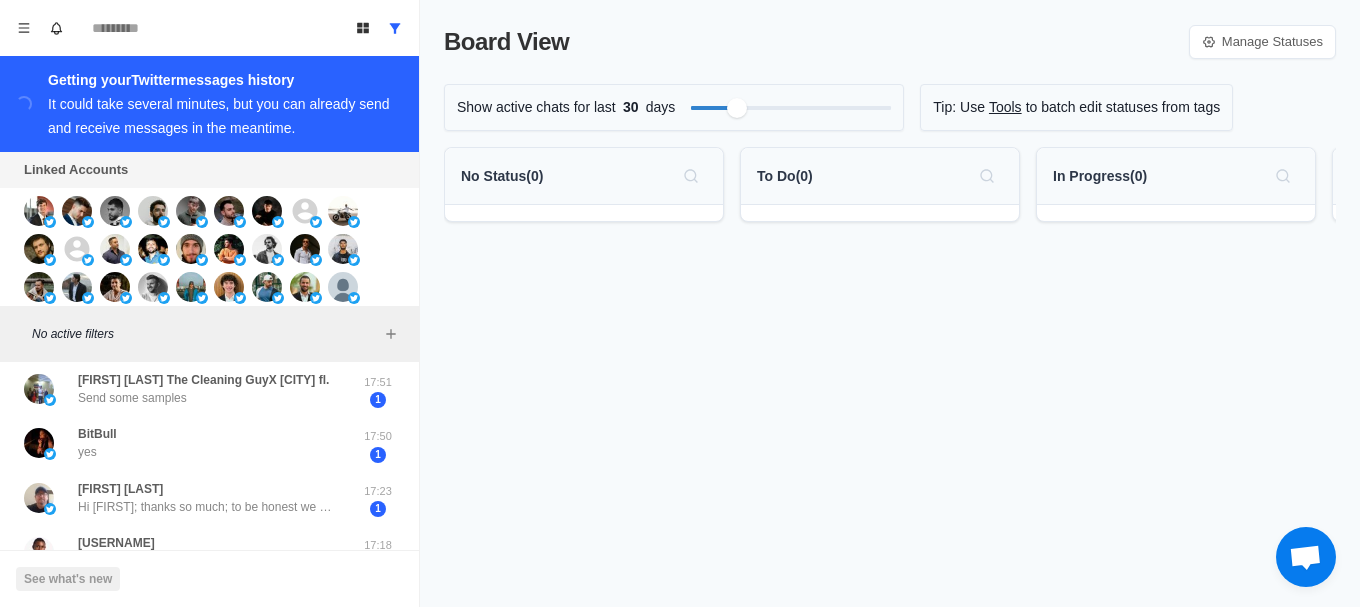 scroll, scrollTop: 0, scrollLeft: 0, axis: both 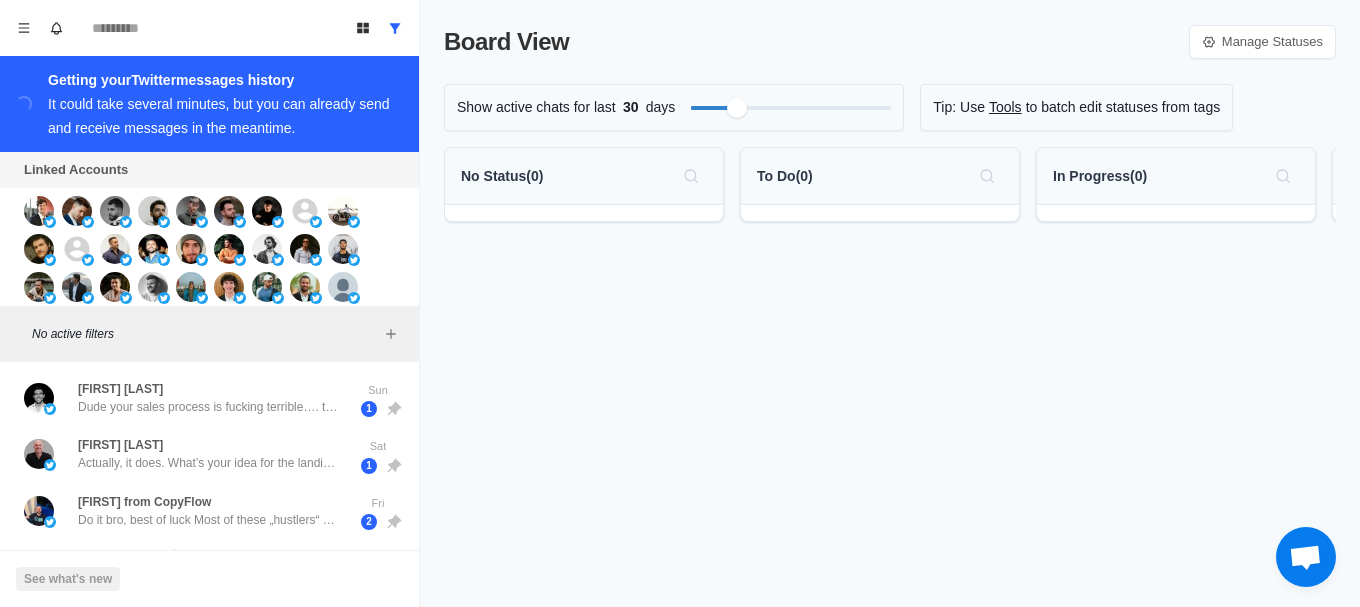 drag, startPoint x: 305, startPoint y: 457, endPoint x: 304, endPoint y: 318, distance: 139.0036 